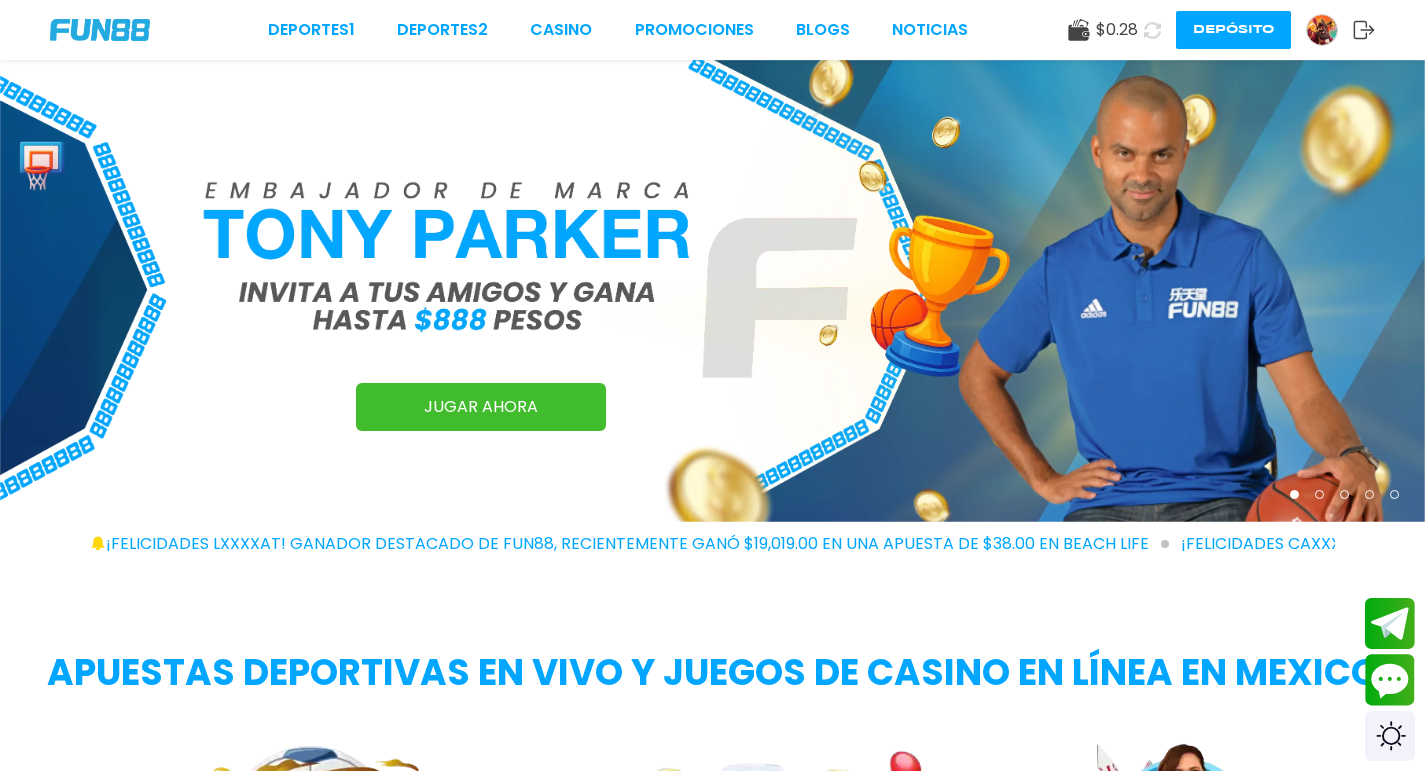 scroll, scrollTop: 0, scrollLeft: 0, axis: both 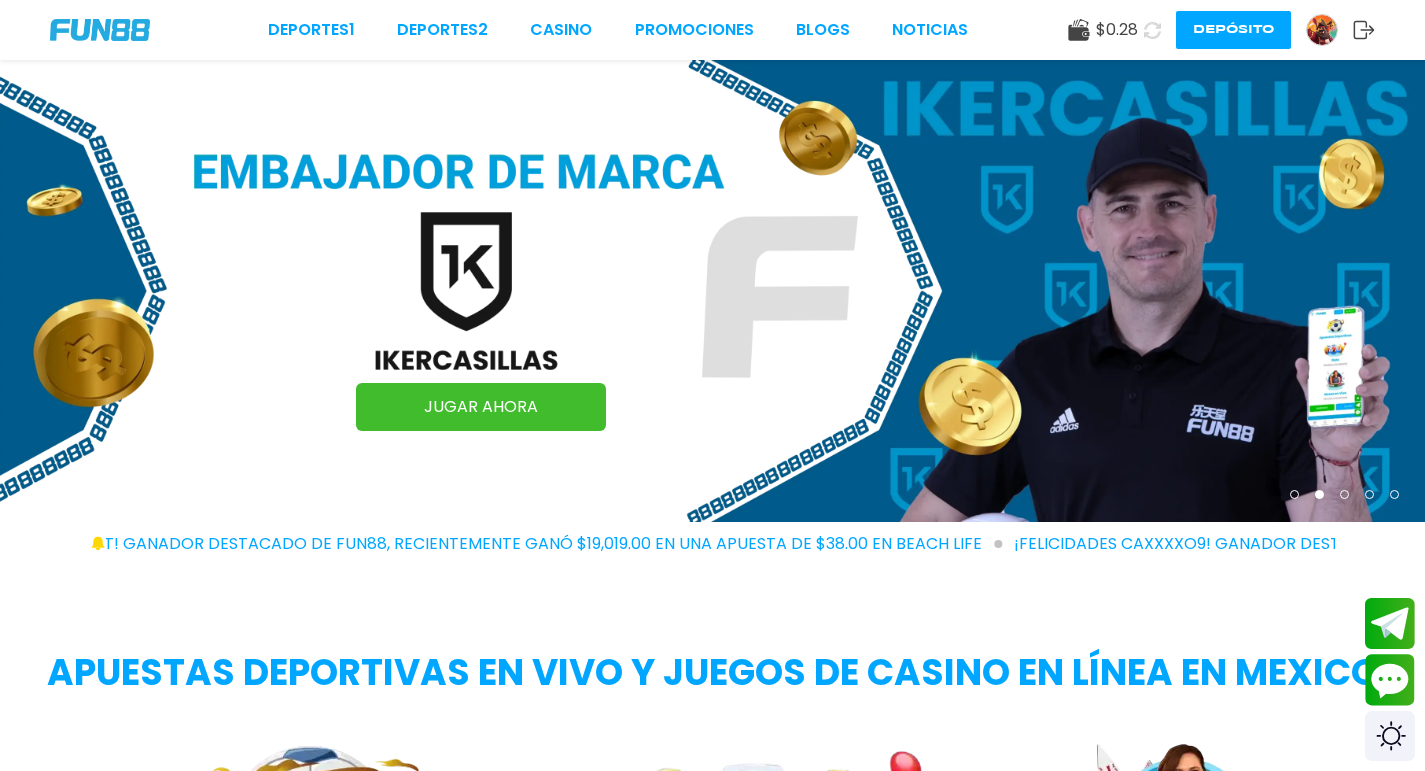 click at bounding box center [1322, 30] 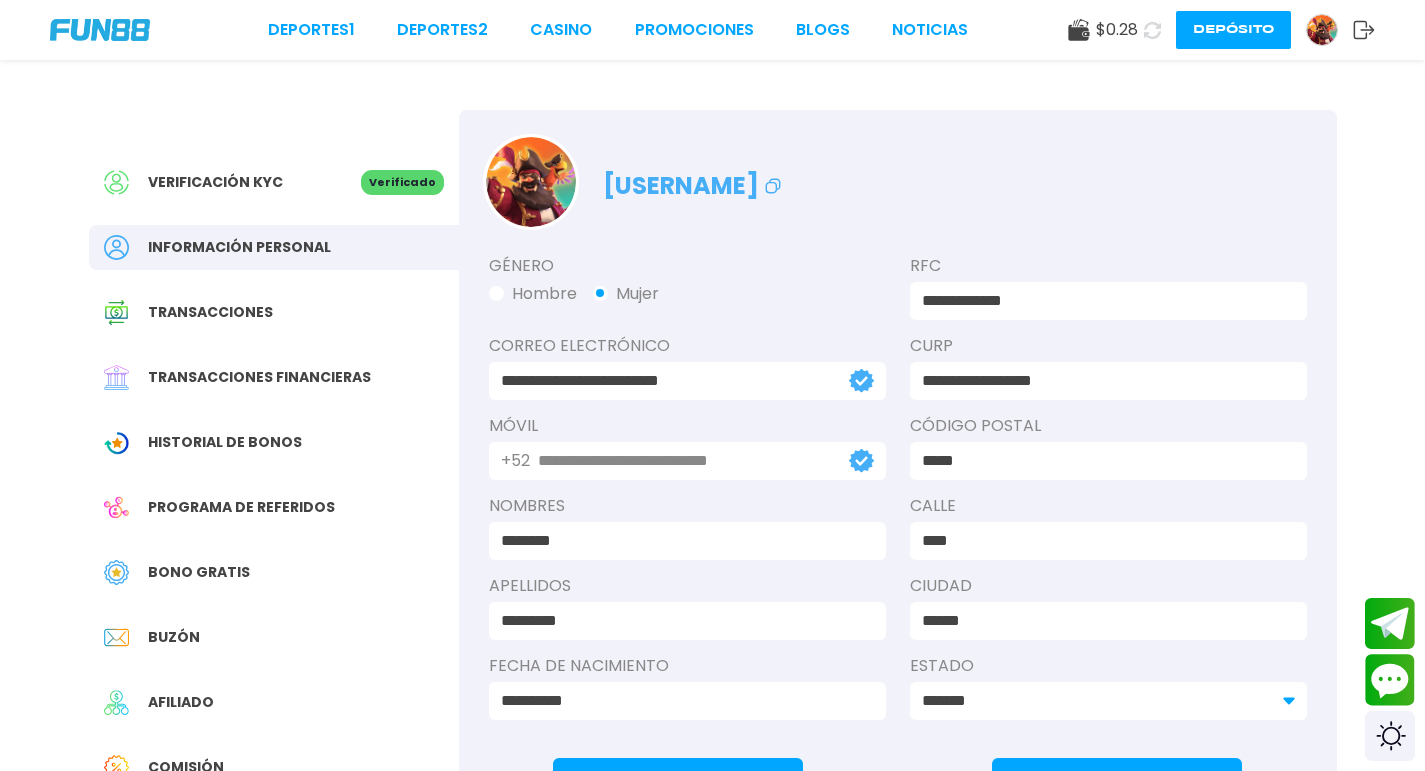 click on "Historial de Bonos" at bounding box center [274, 442] 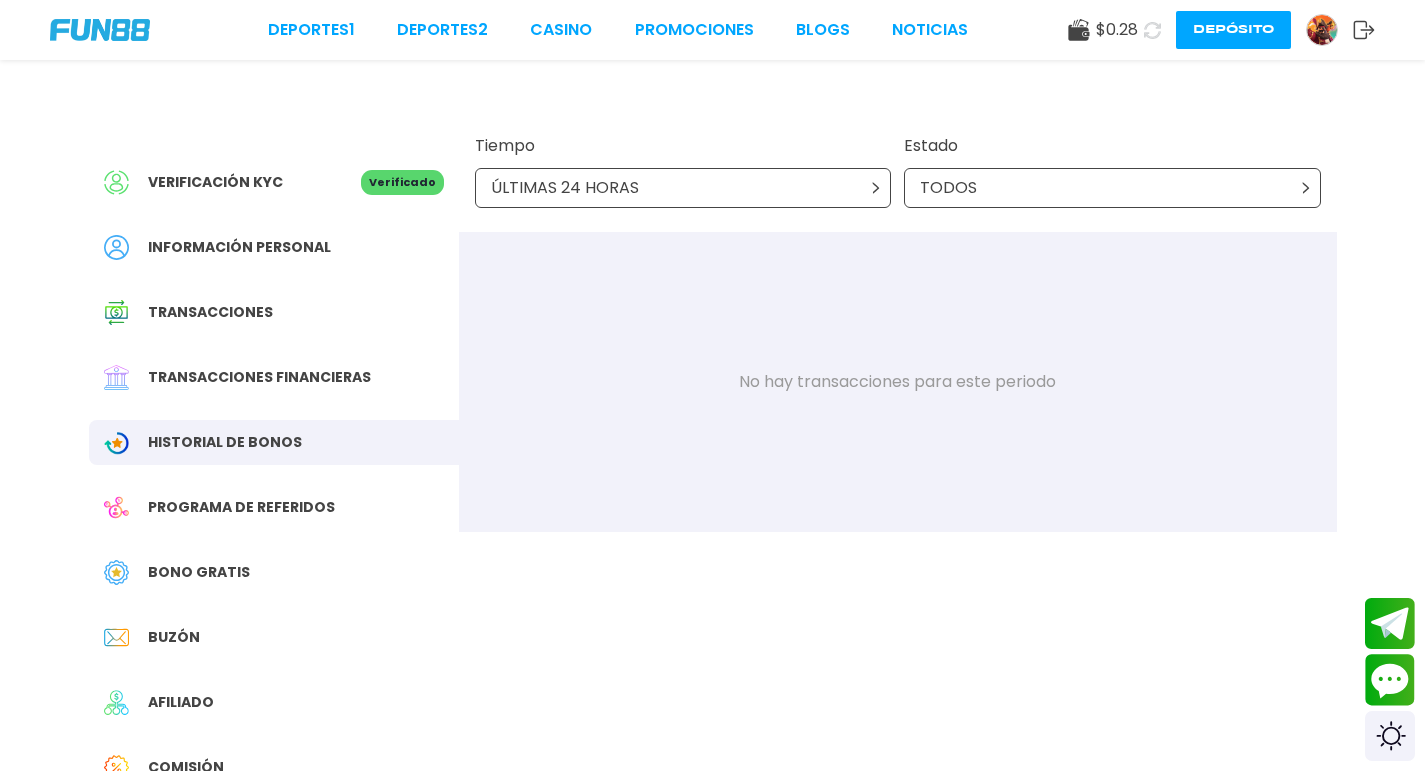 click on "ÚLTIMAS 24 HORAS" at bounding box center (683, 188) 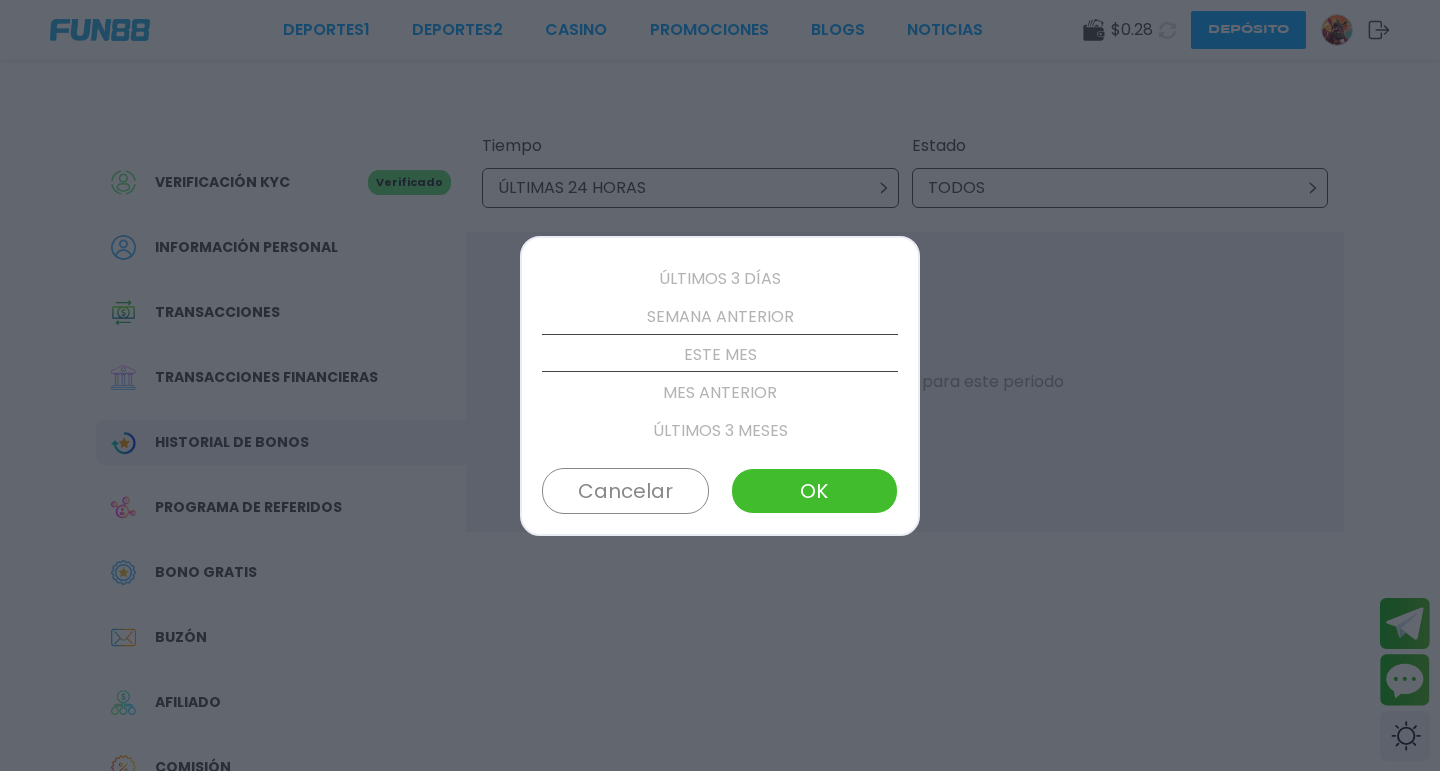 scroll, scrollTop: 114, scrollLeft: 0, axis: vertical 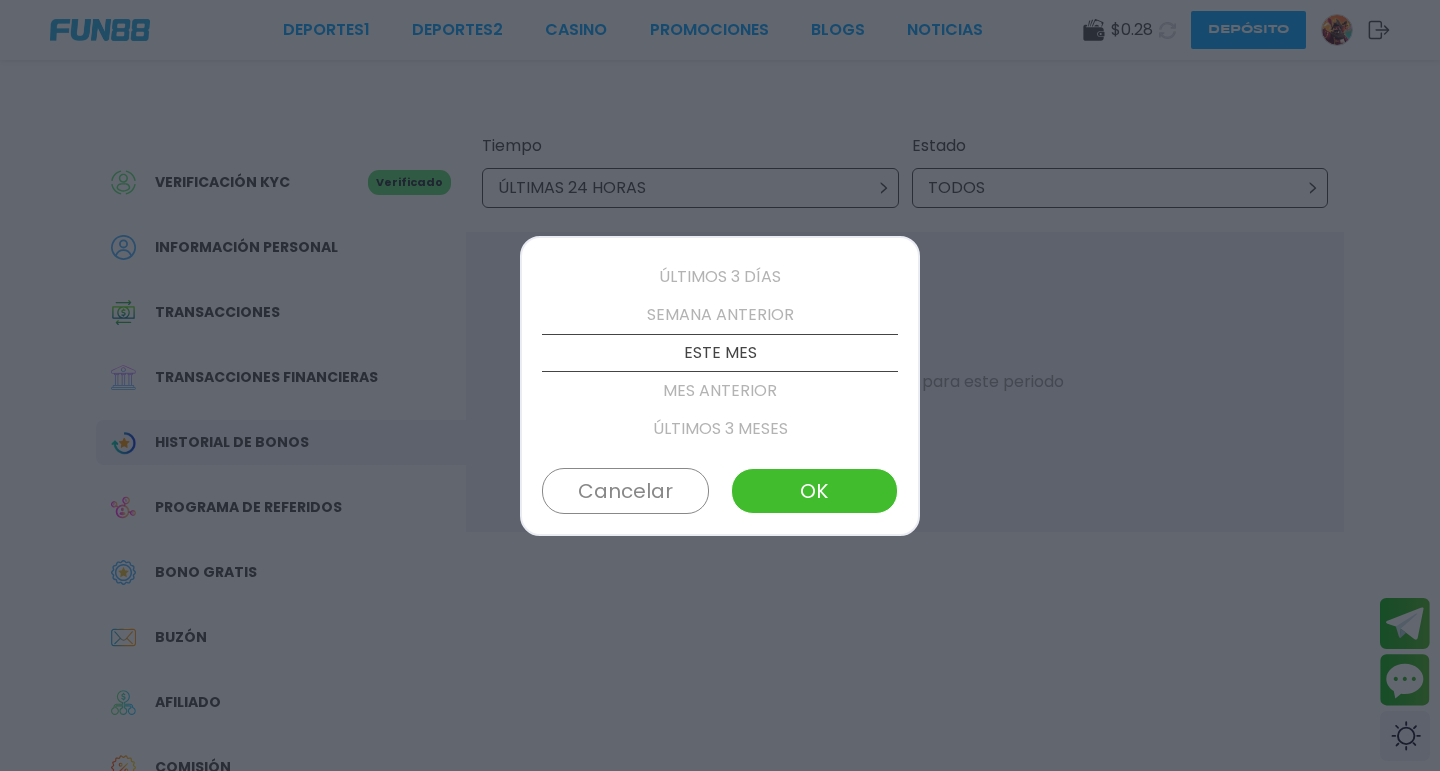 click on "MES ANTERIOR" at bounding box center (720, 391) 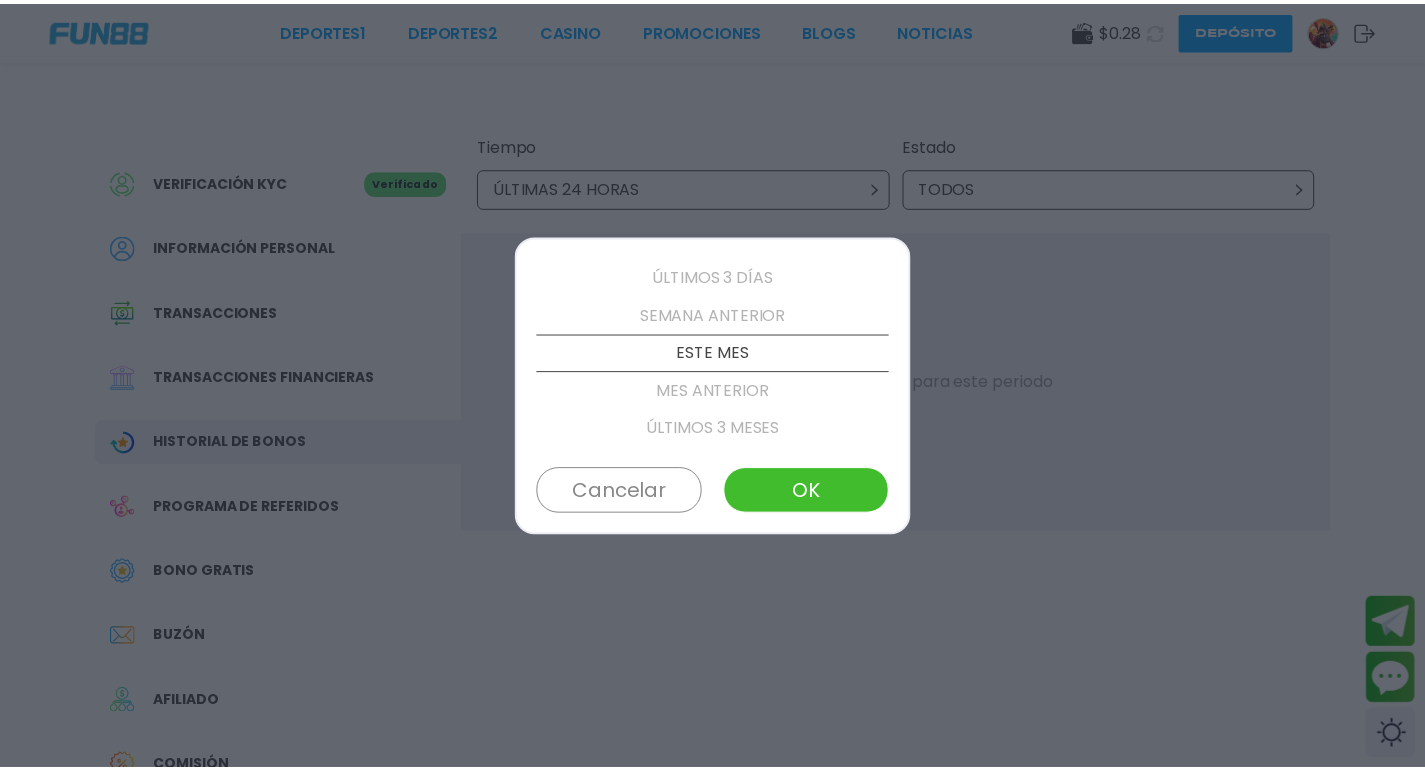 scroll, scrollTop: 152, scrollLeft: 0, axis: vertical 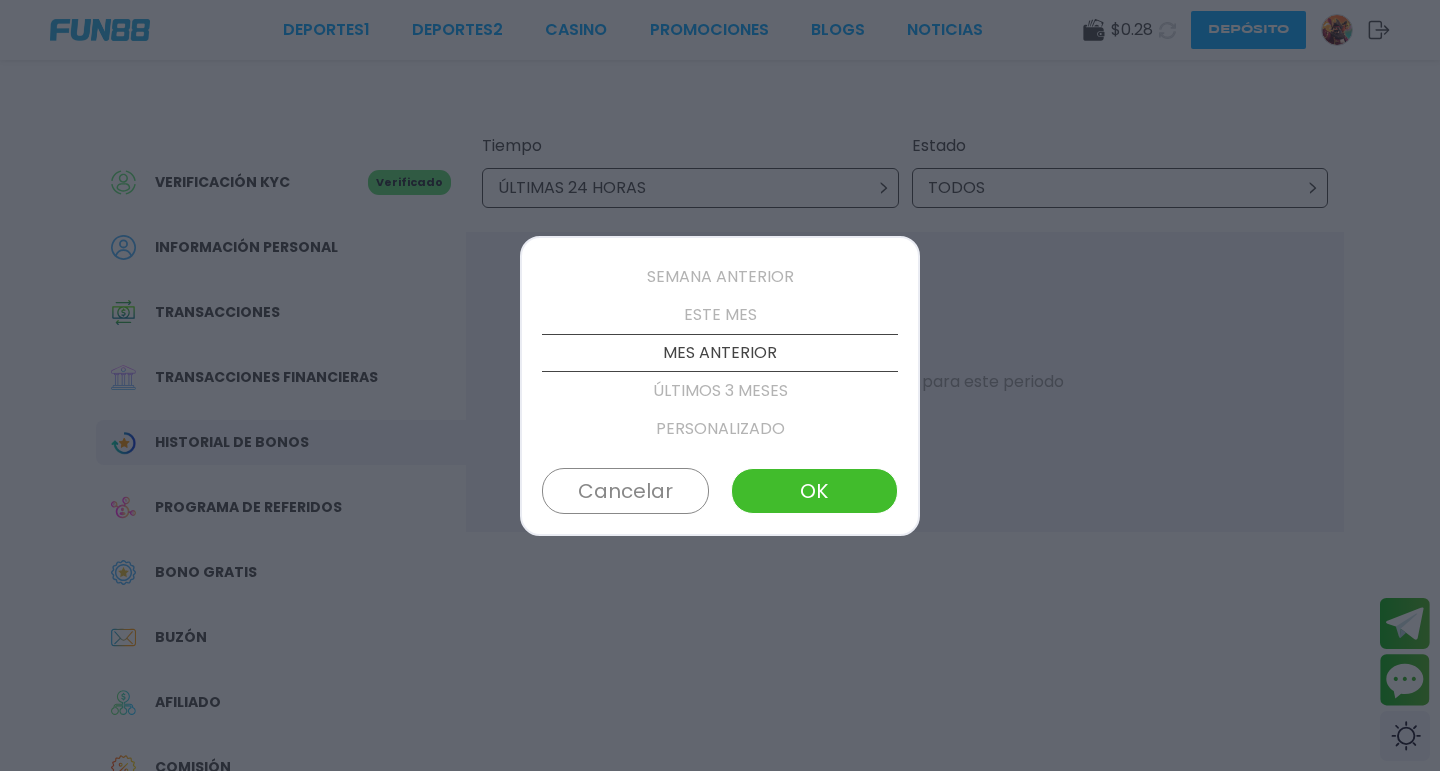 click on "OK" at bounding box center [814, 491] 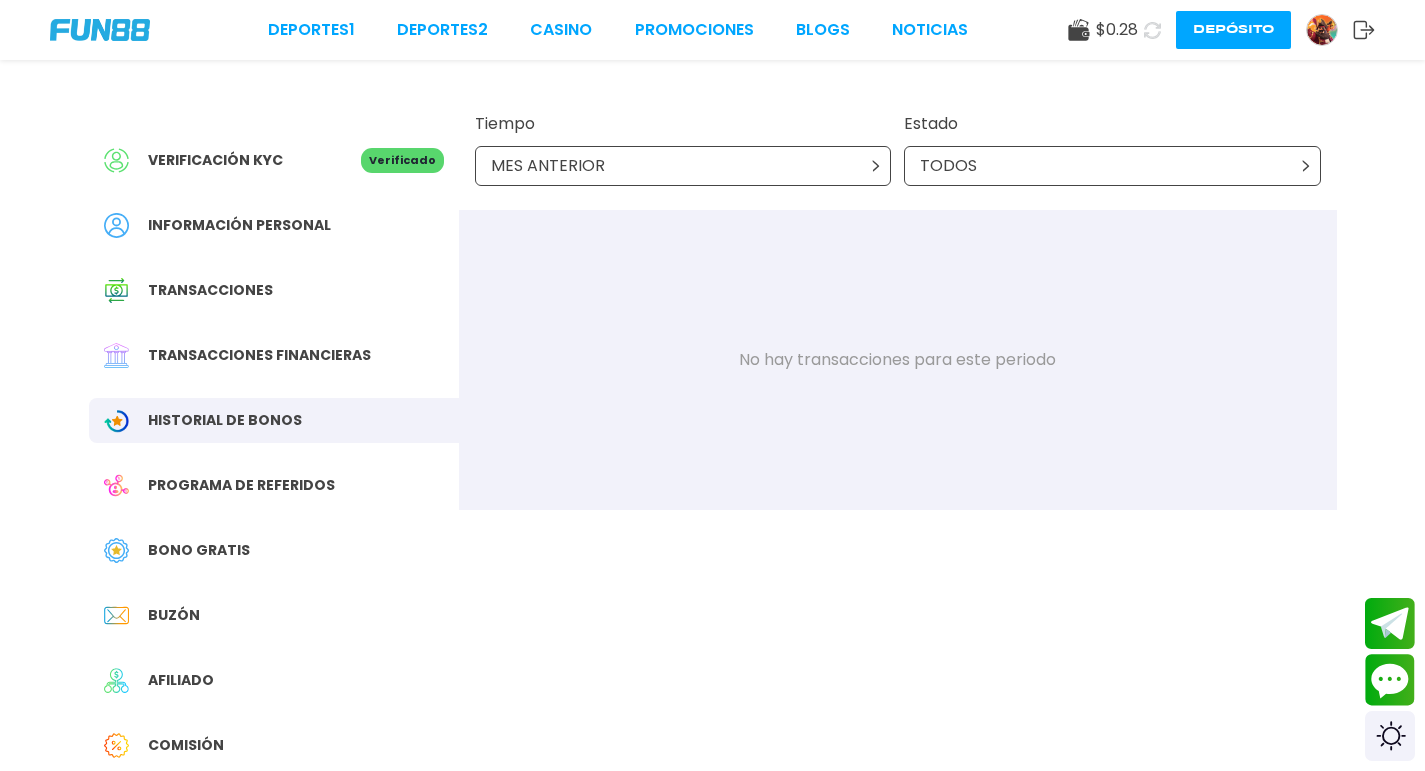 scroll, scrollTop: 33, scrollLeft: 0, axis: vertical 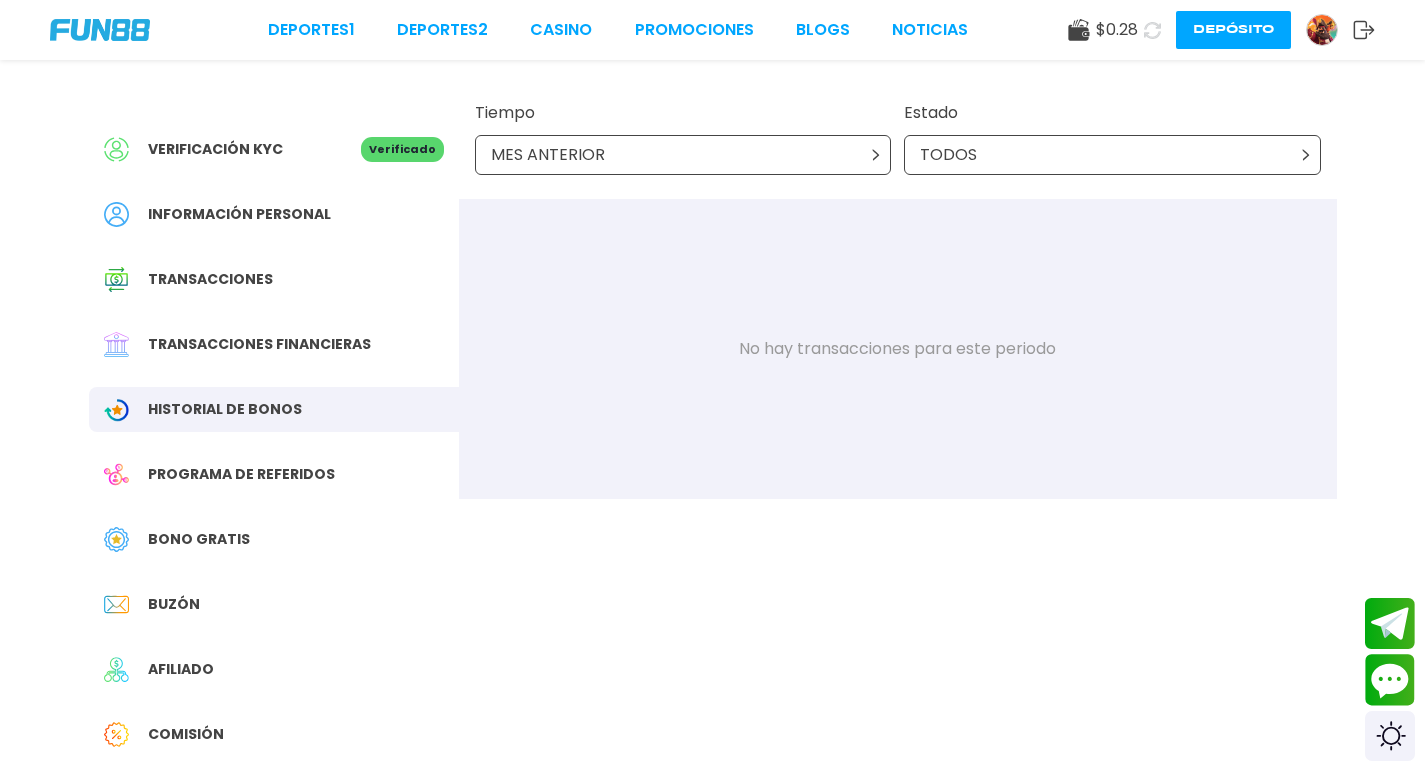 click on "Bono Gratis" at bounding box center [199, 539] 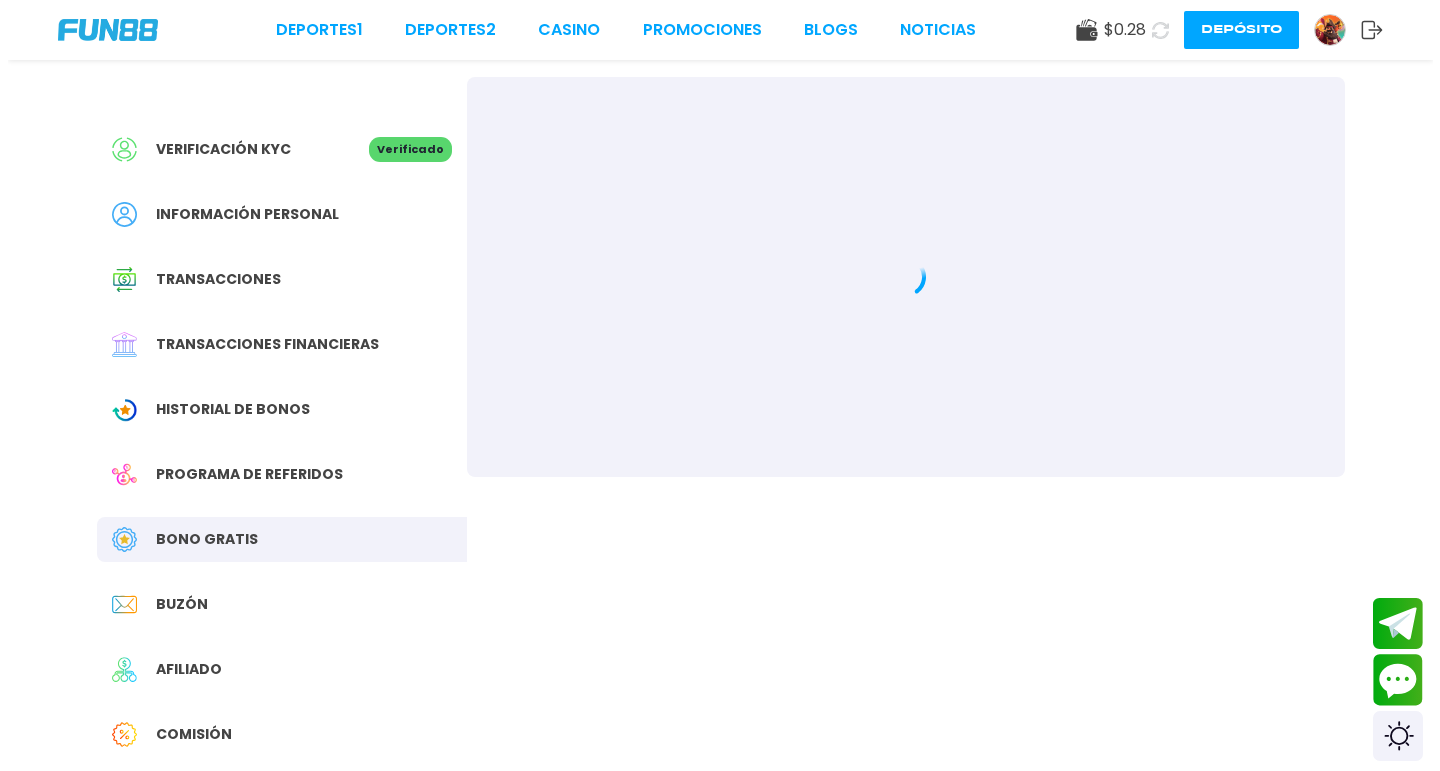 scroll, scrollTop: 0, scrollLeft: 0, axis: both 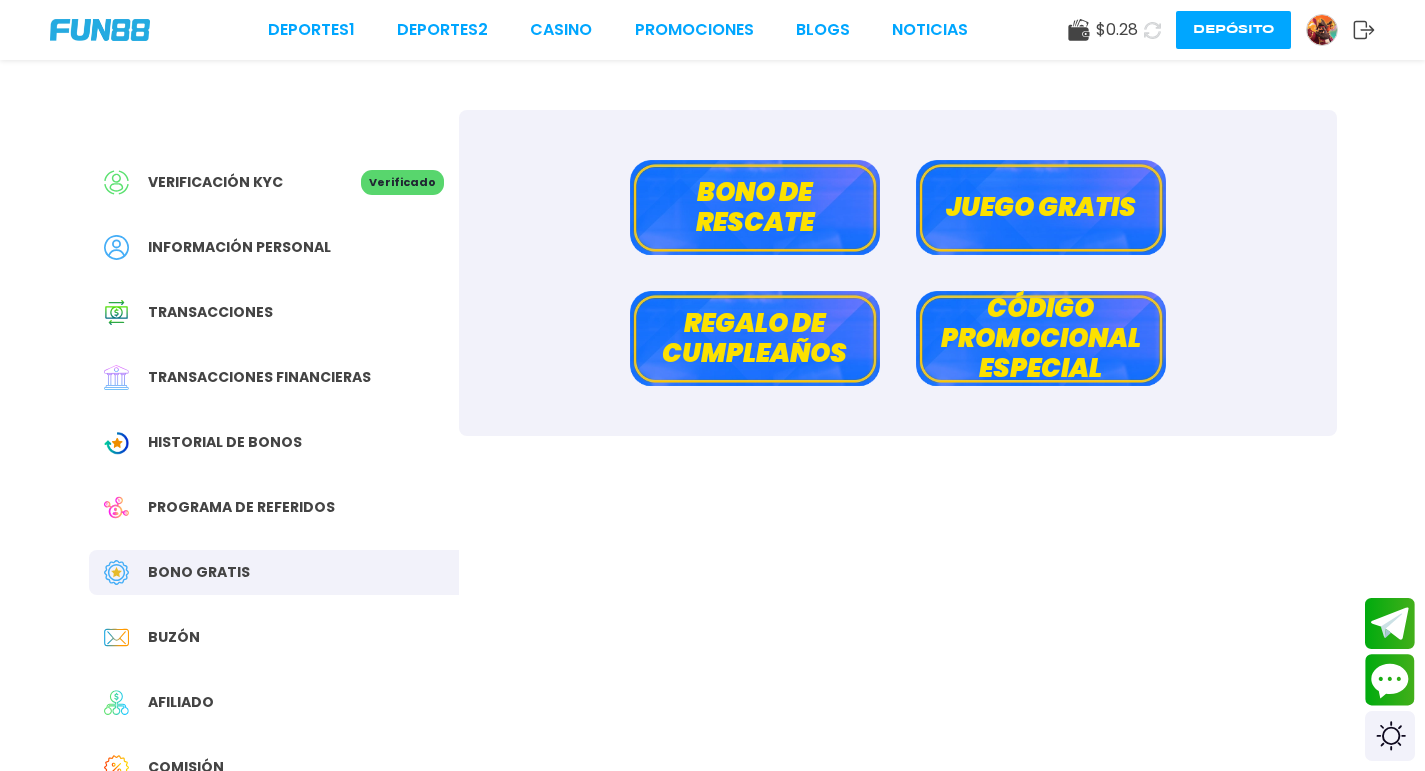click on "Verificación KYC Verificado Información personal Transacciones Transacciones financieras Historial de Bonos Programa de referidos Bono Gratis Buzón Afiliado Comisión Sugerencias" at bounding box center [274, 517] 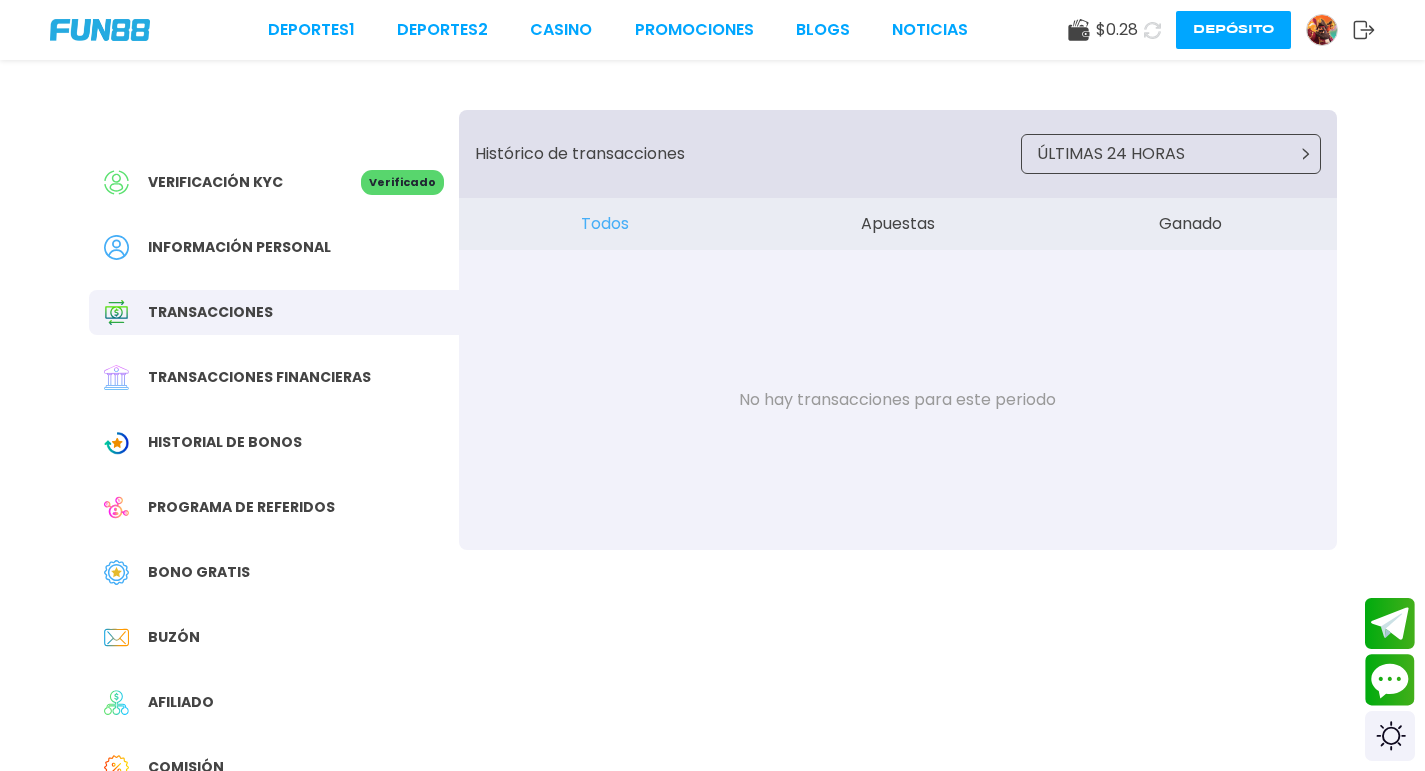 click on "ÚLTIMAS 24 HORAS" at bounding box center [1111, 154] 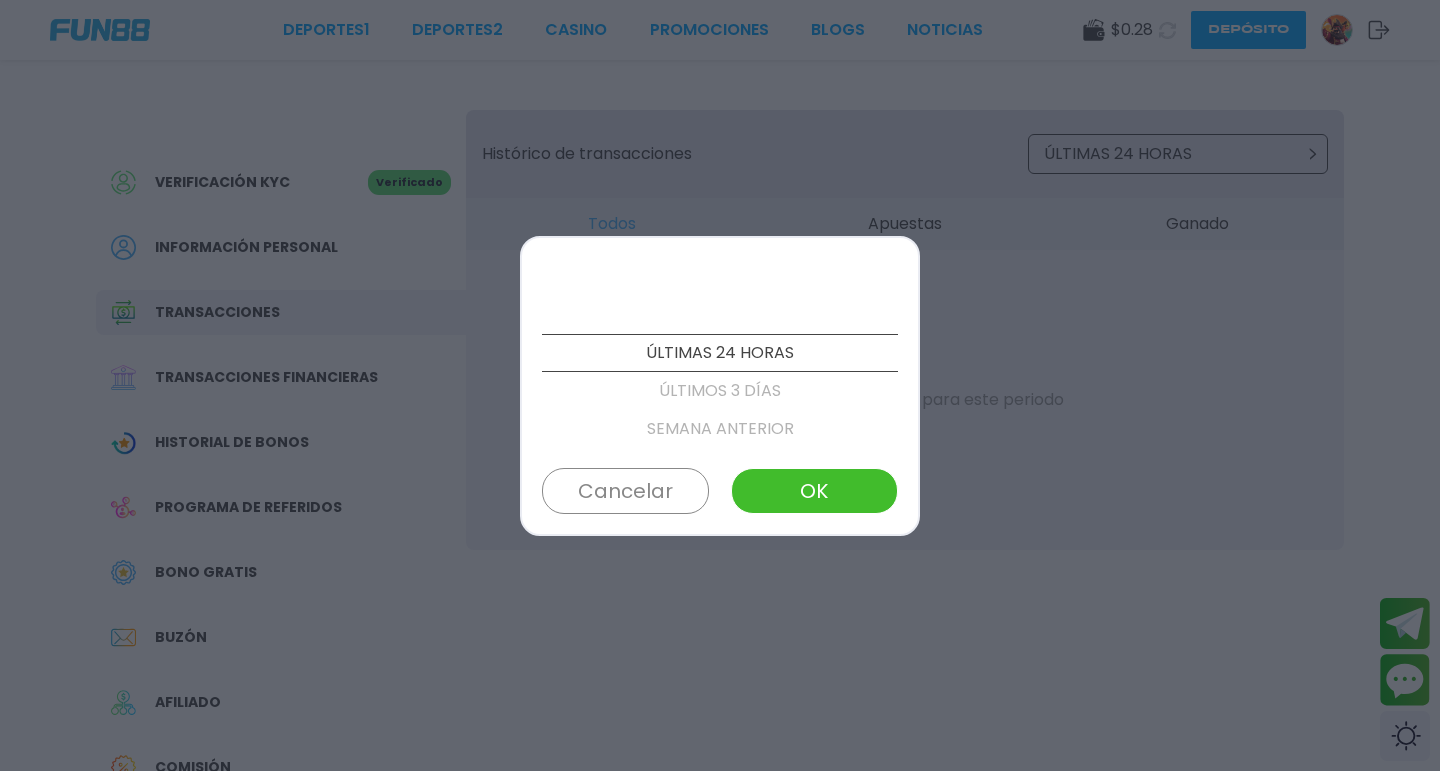 click on "SEMANA ANTERIOR" at bounding box center [720, 429] 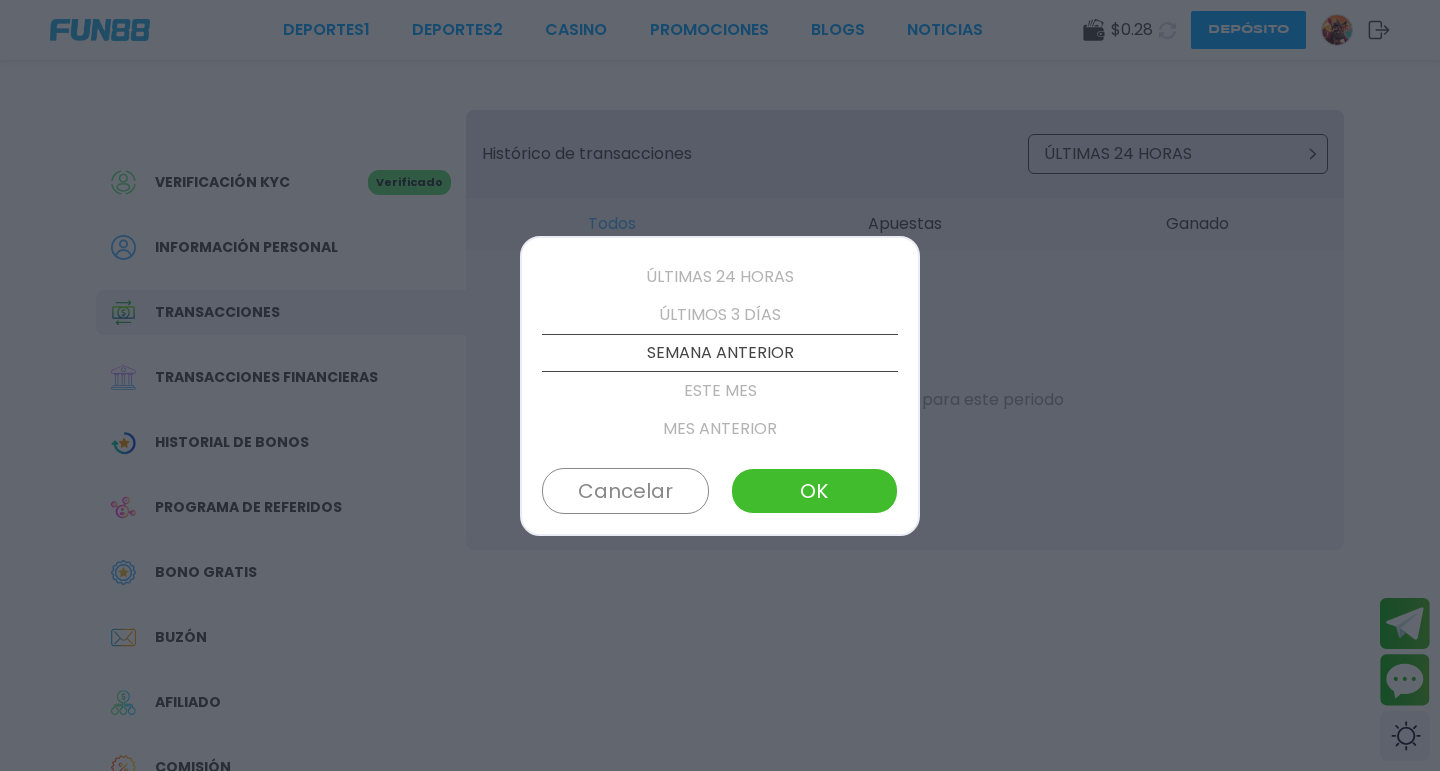 click on "MES ANTERIOR" at bounding box center (720, 429) 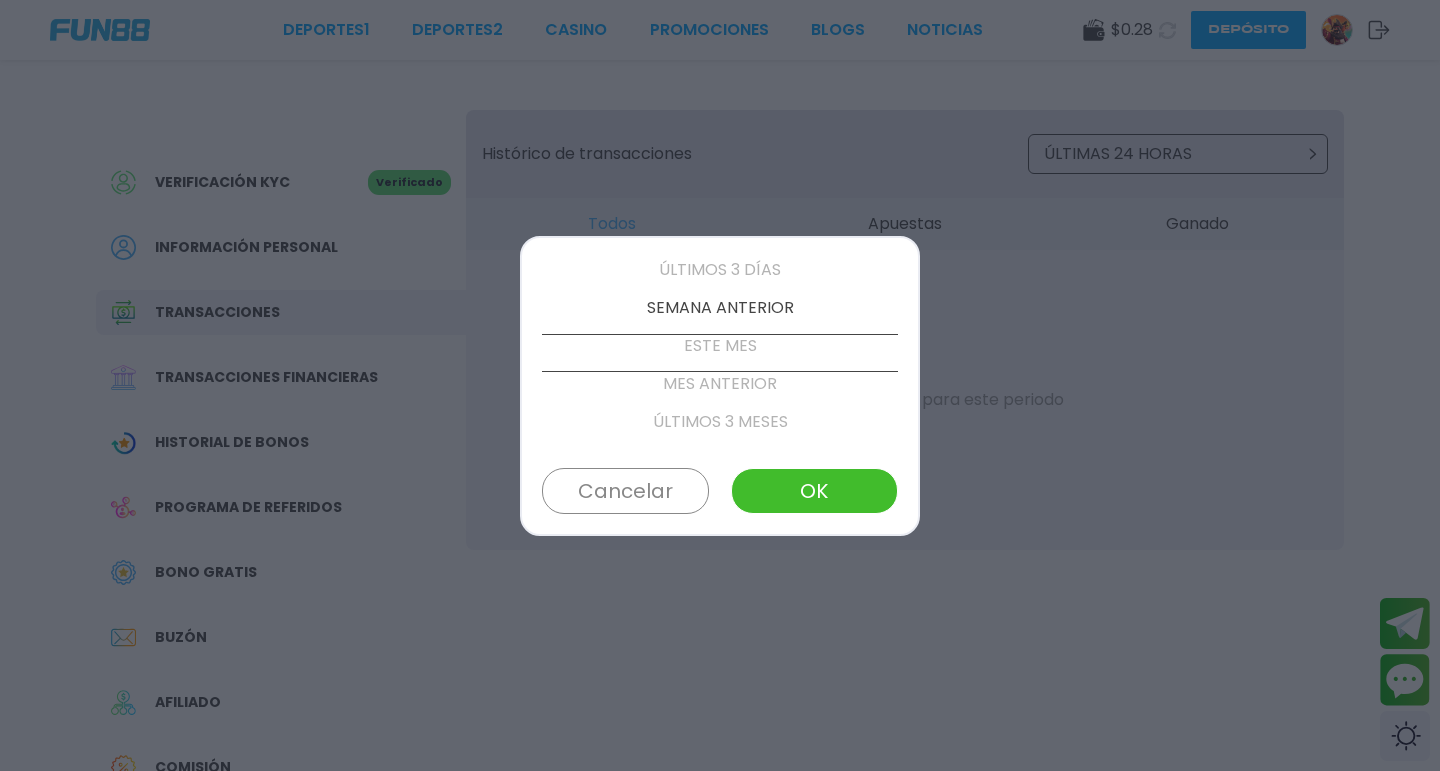 scroll, scrollTop: 152, scrollLeft: 0, axis: vertical 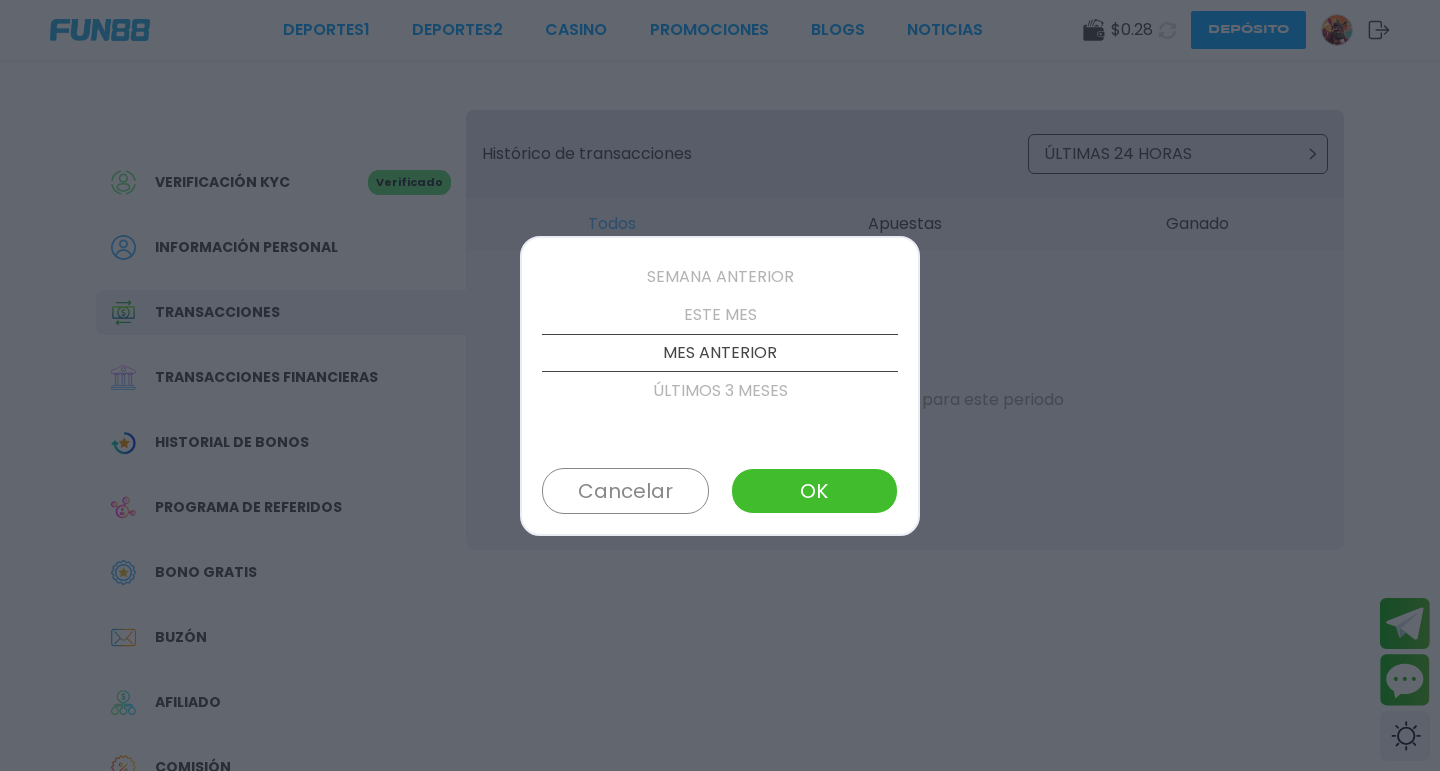 click on "OK" at bounding box center [814, 491] 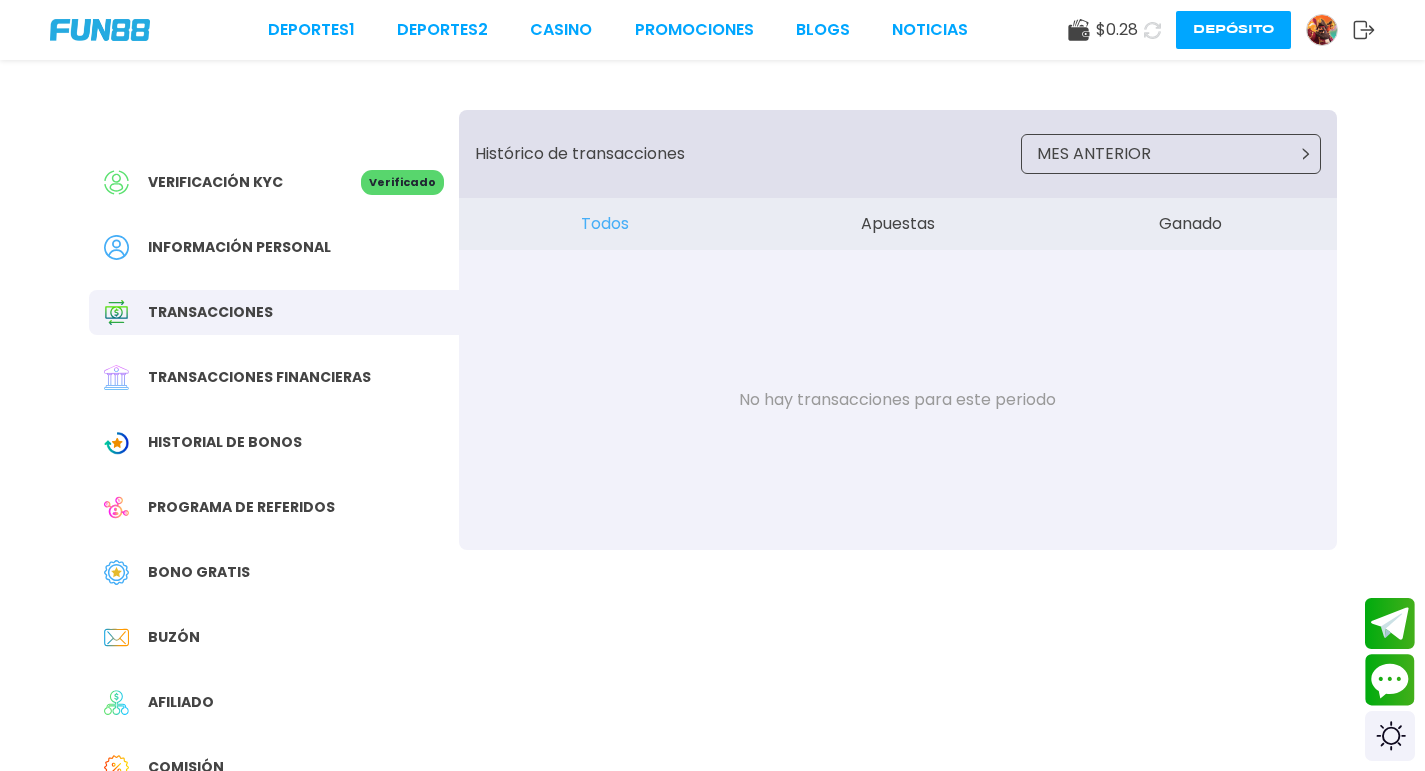 click on "Apuestas" at bounding box center [897, 224] 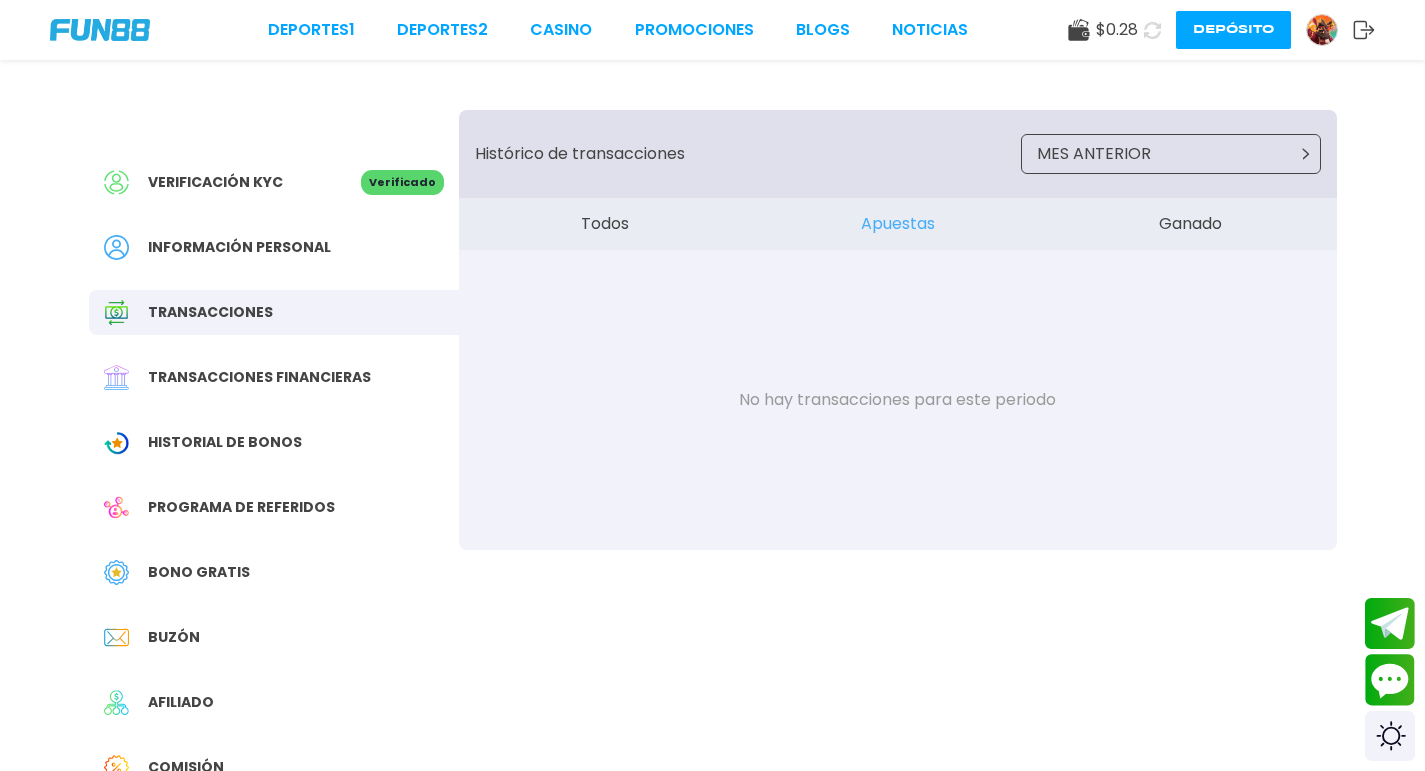 click on "Ganado" at bounding box center [1190, 224] 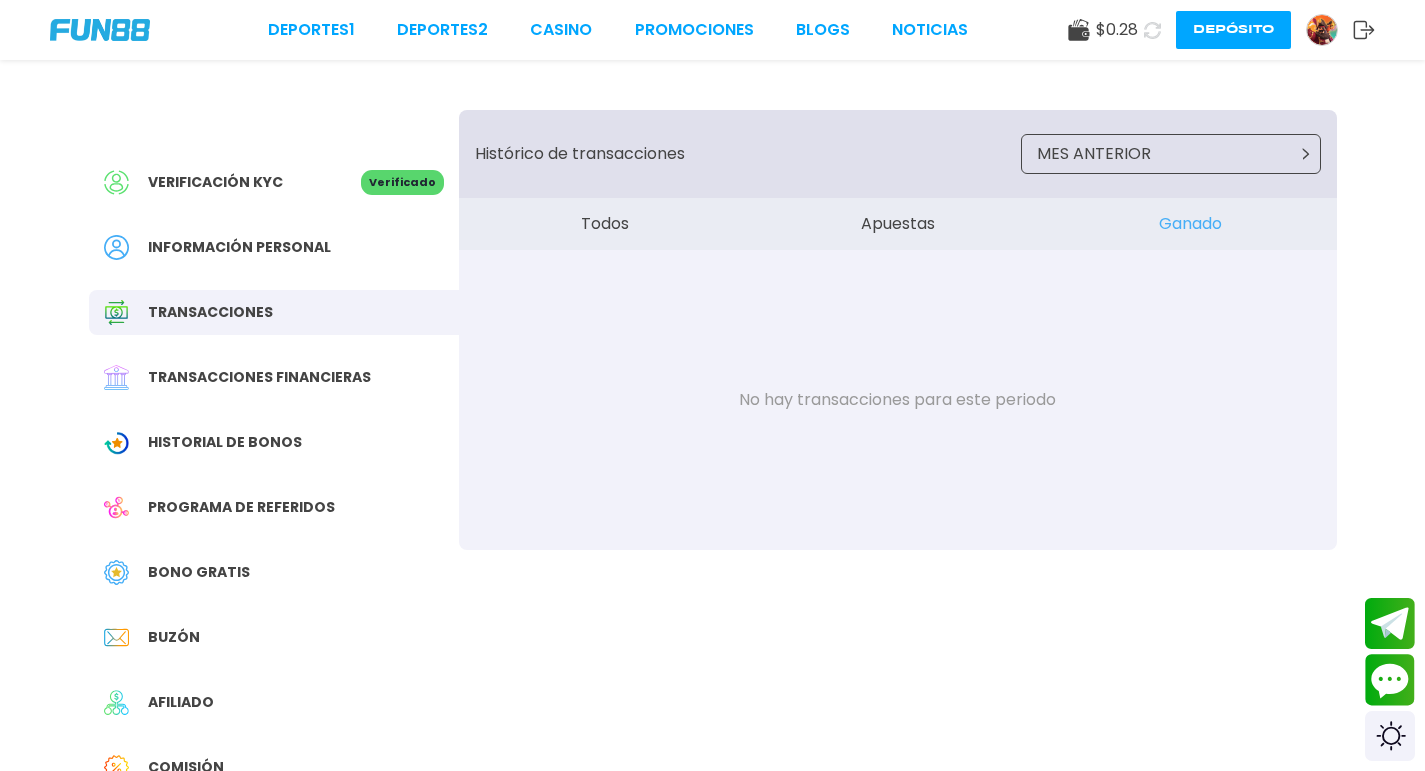 click on "Información personal" at bounding box center (239, 247) 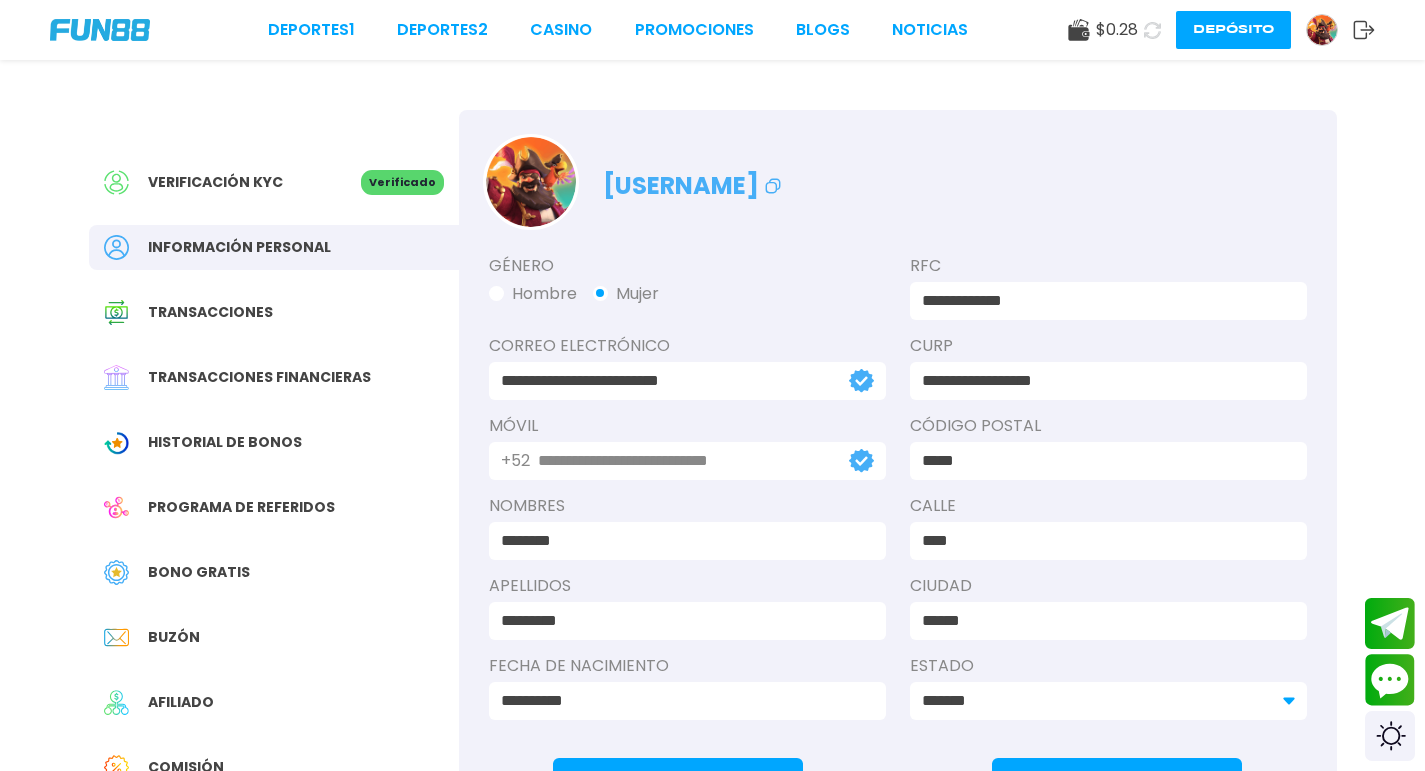 click on "Transacciones financieras" at bounding box center (259, 377) 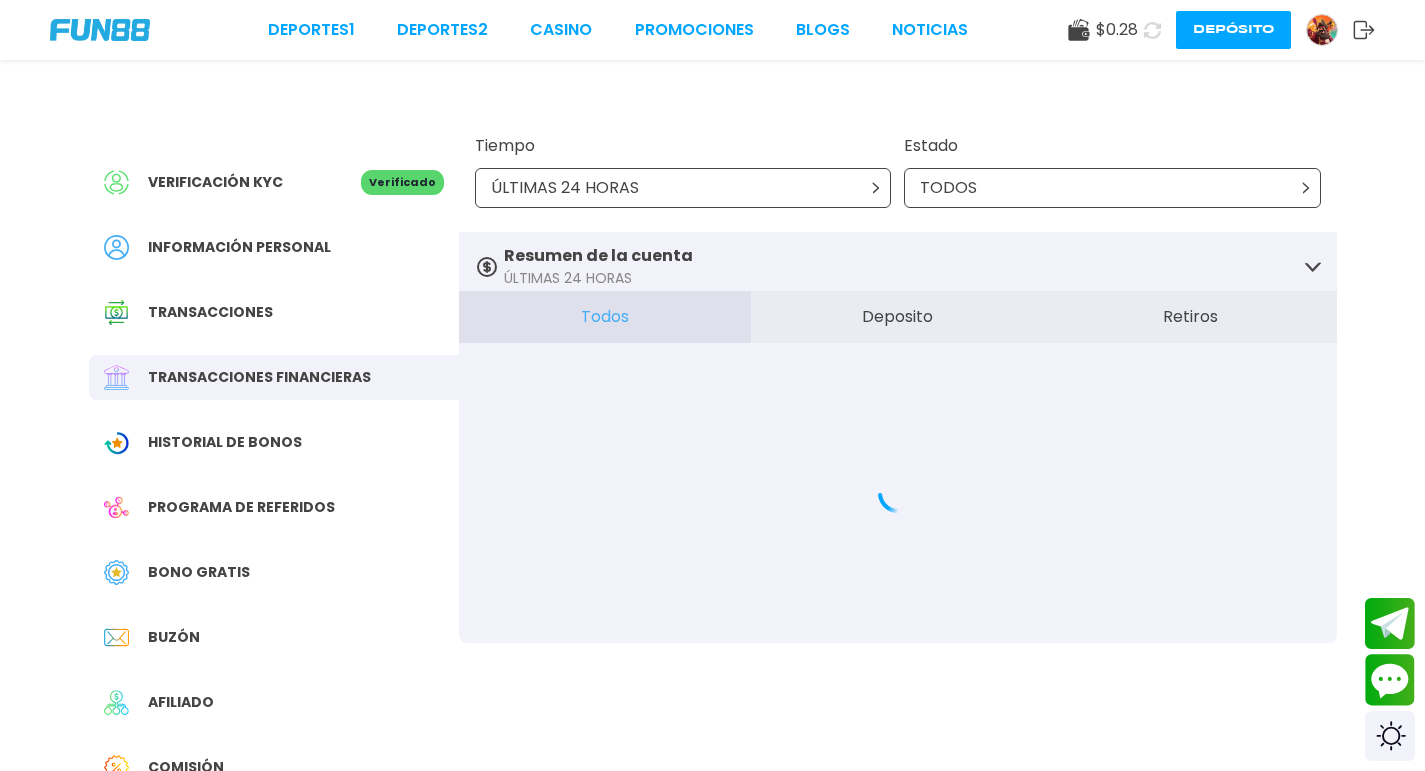 click on "Resumen de la cuenta ÚLTIMAS 24 HORAS" at bounding box center (898, 266) 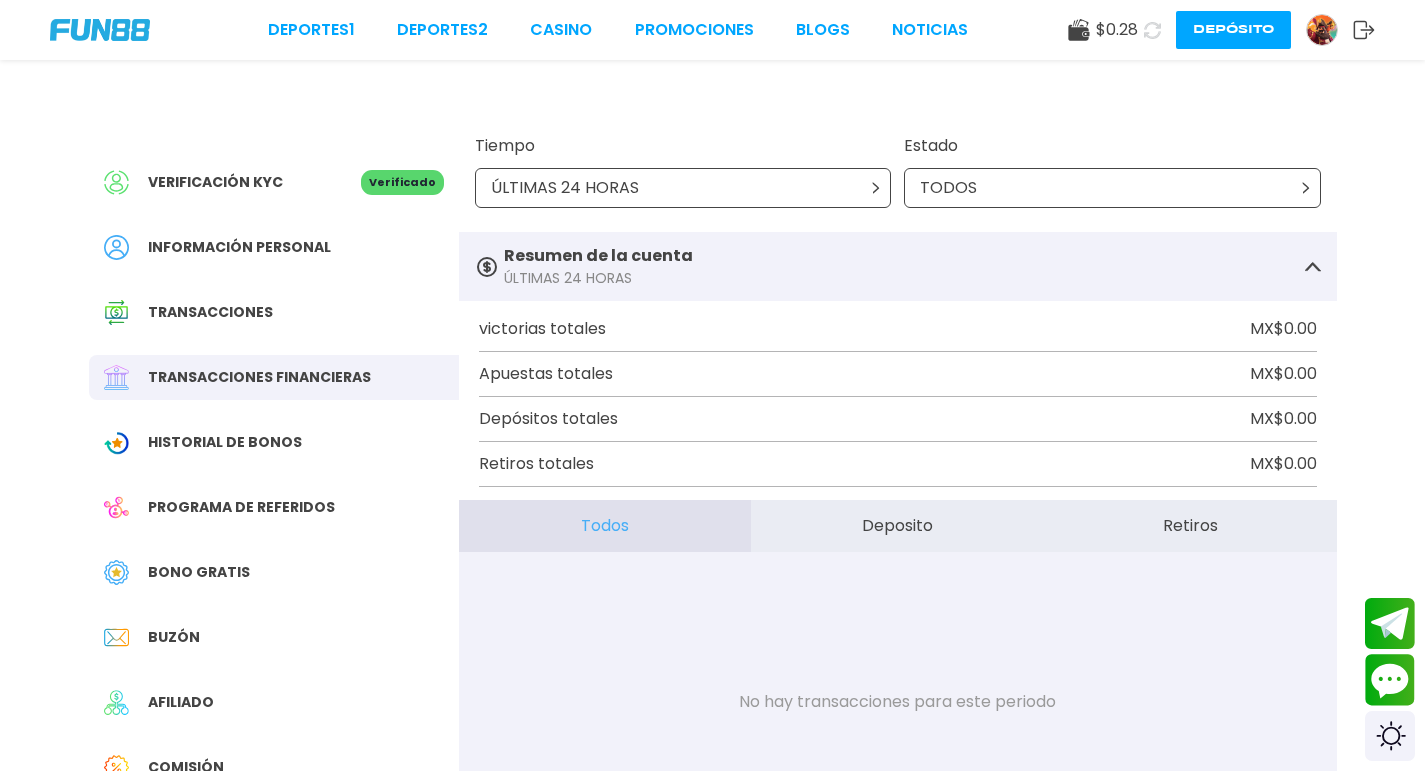 click on "Deposito" at bounding box center [897, 526] 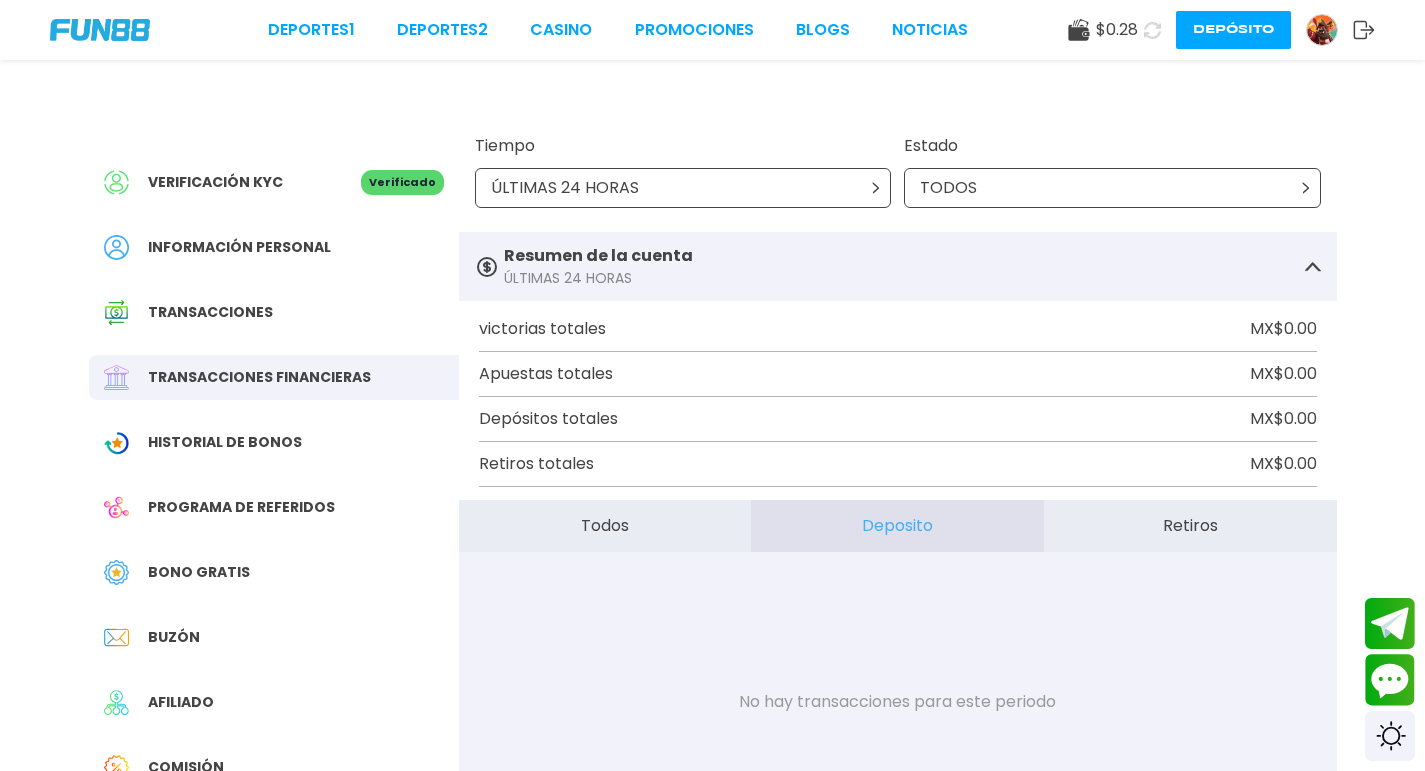 click on "ÚLTIMAS 24 HORAS" at bounding box center (683, 188) 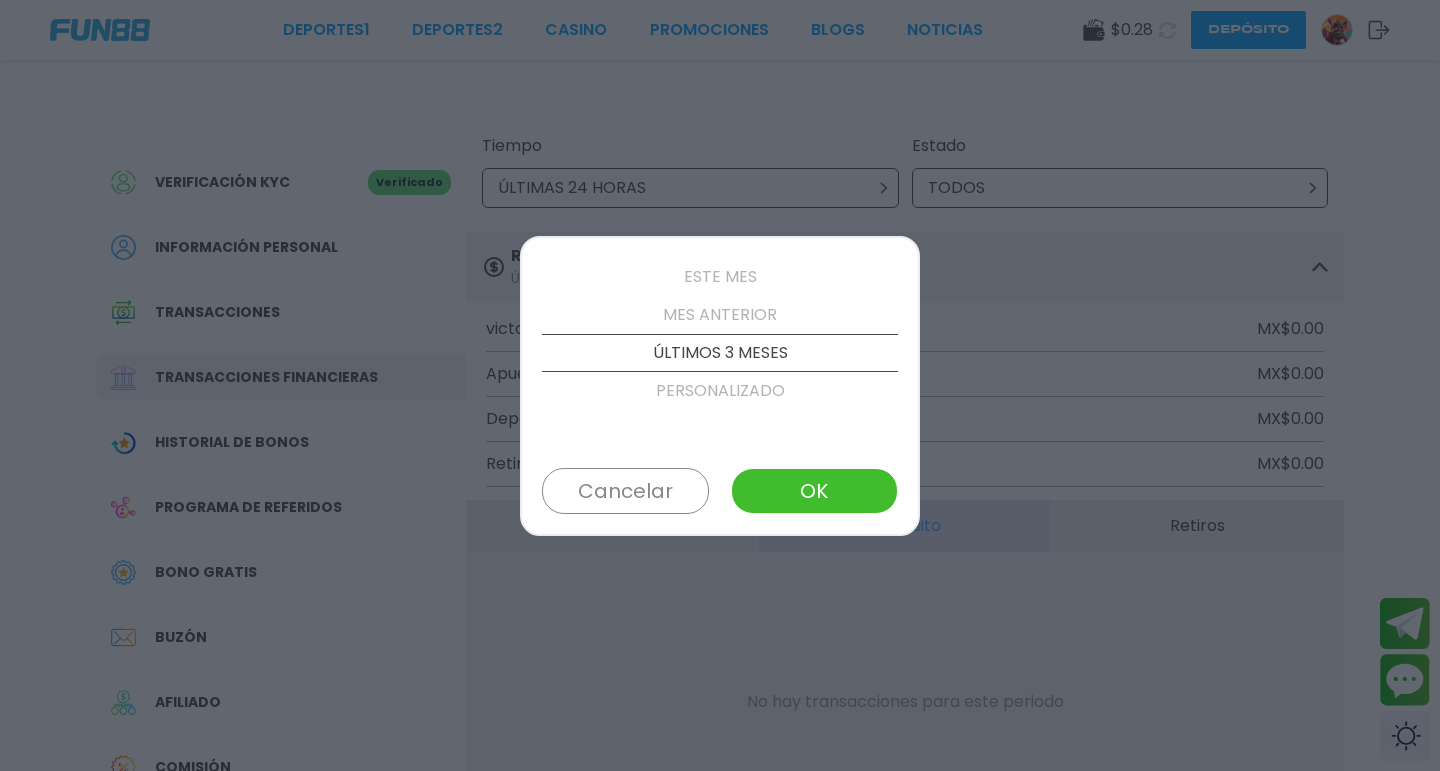 click on "PERSONALIZADO" at bounding box center [720, 391] 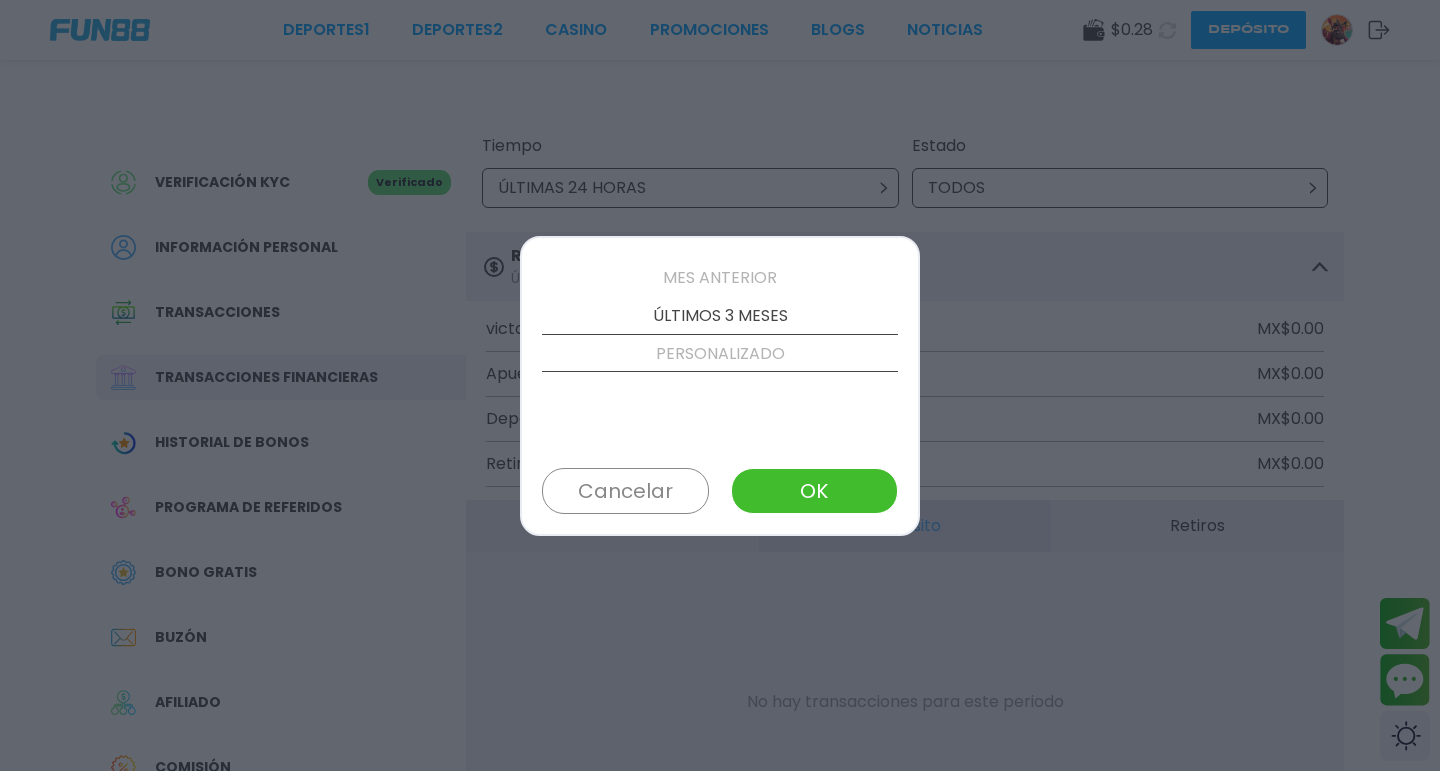 scroll, scrollTop: 228, scrollLeft: 0, axis: vertical 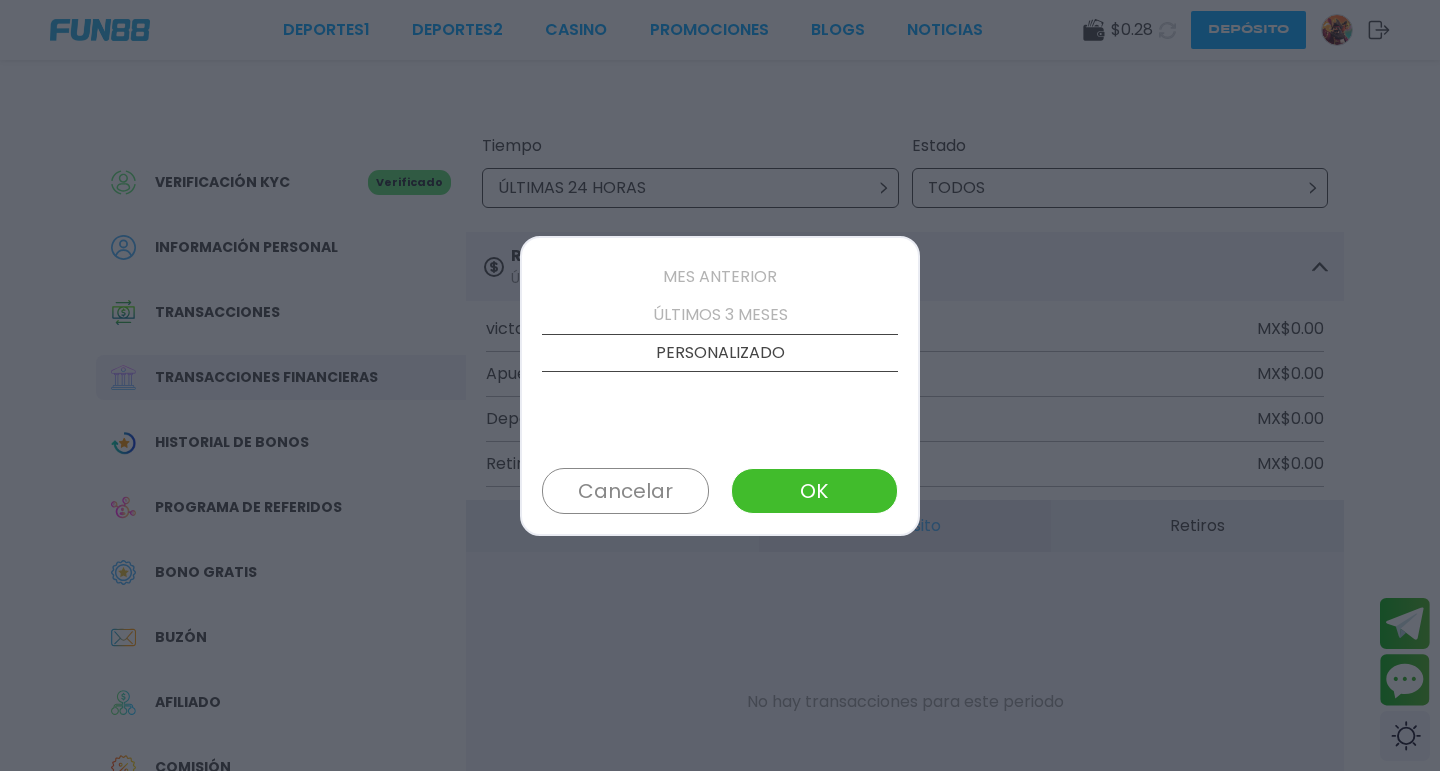 click on "MES ANTERIOR" at bounding box center (720, 277) 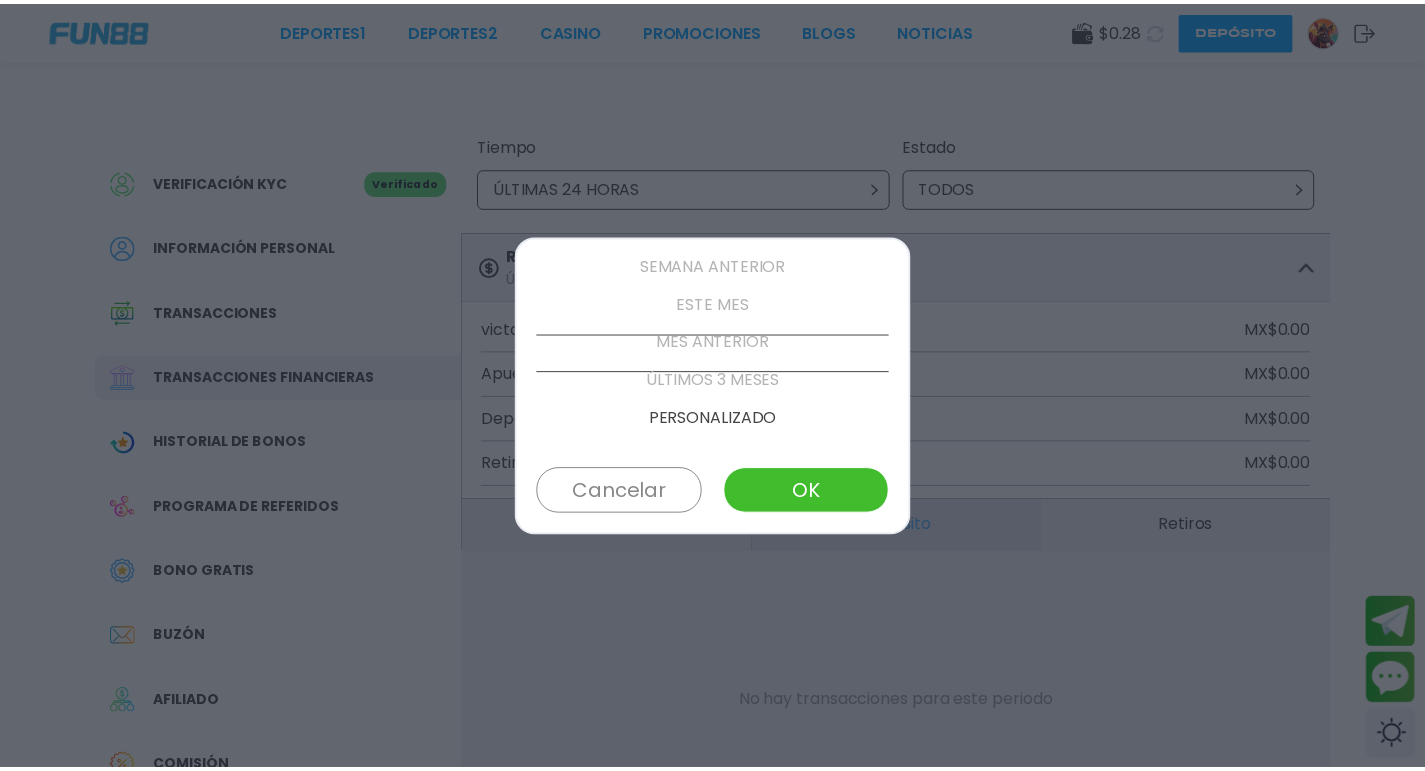 scroll, scrollTop: 152, scrollLeft: 0, axis: vertical 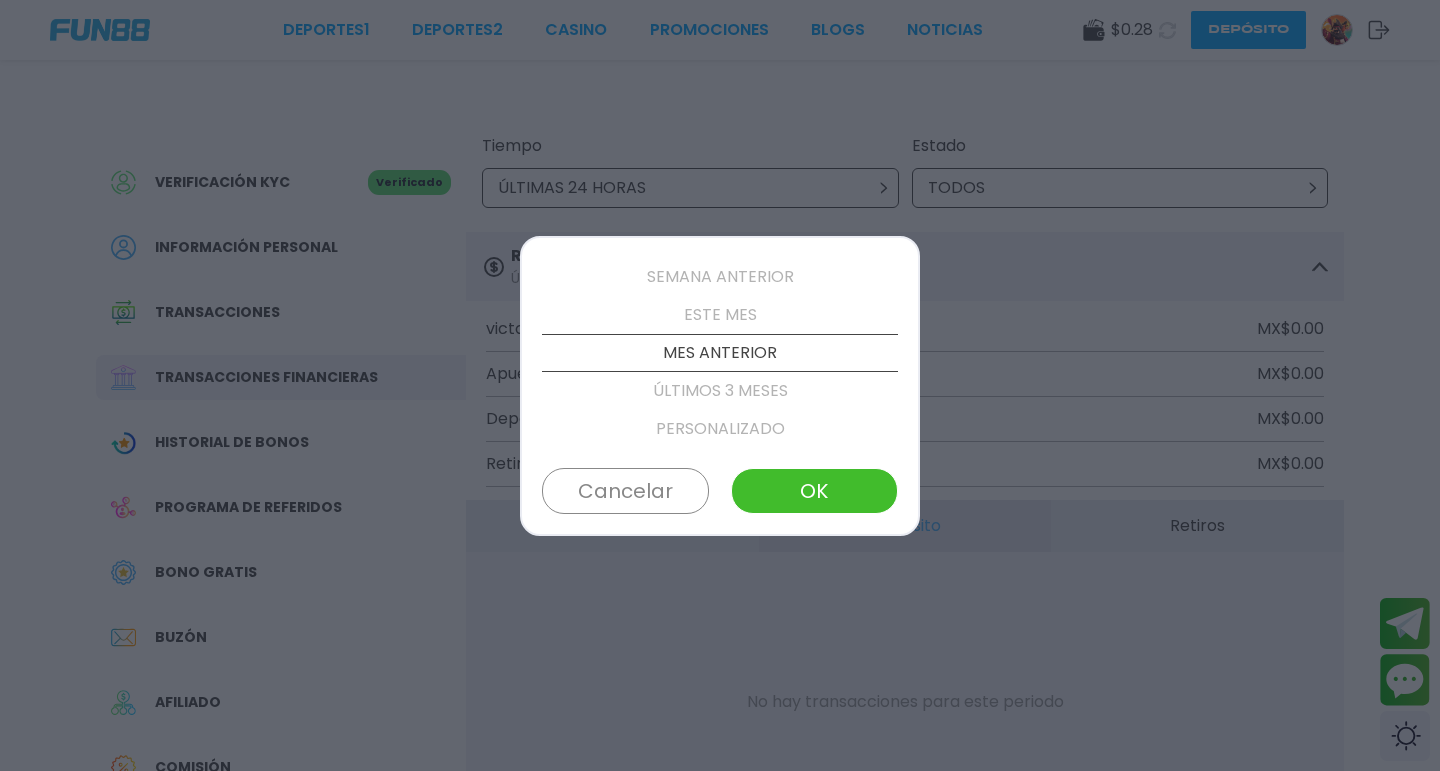 click on "OK" at bounding box center (814, 491) 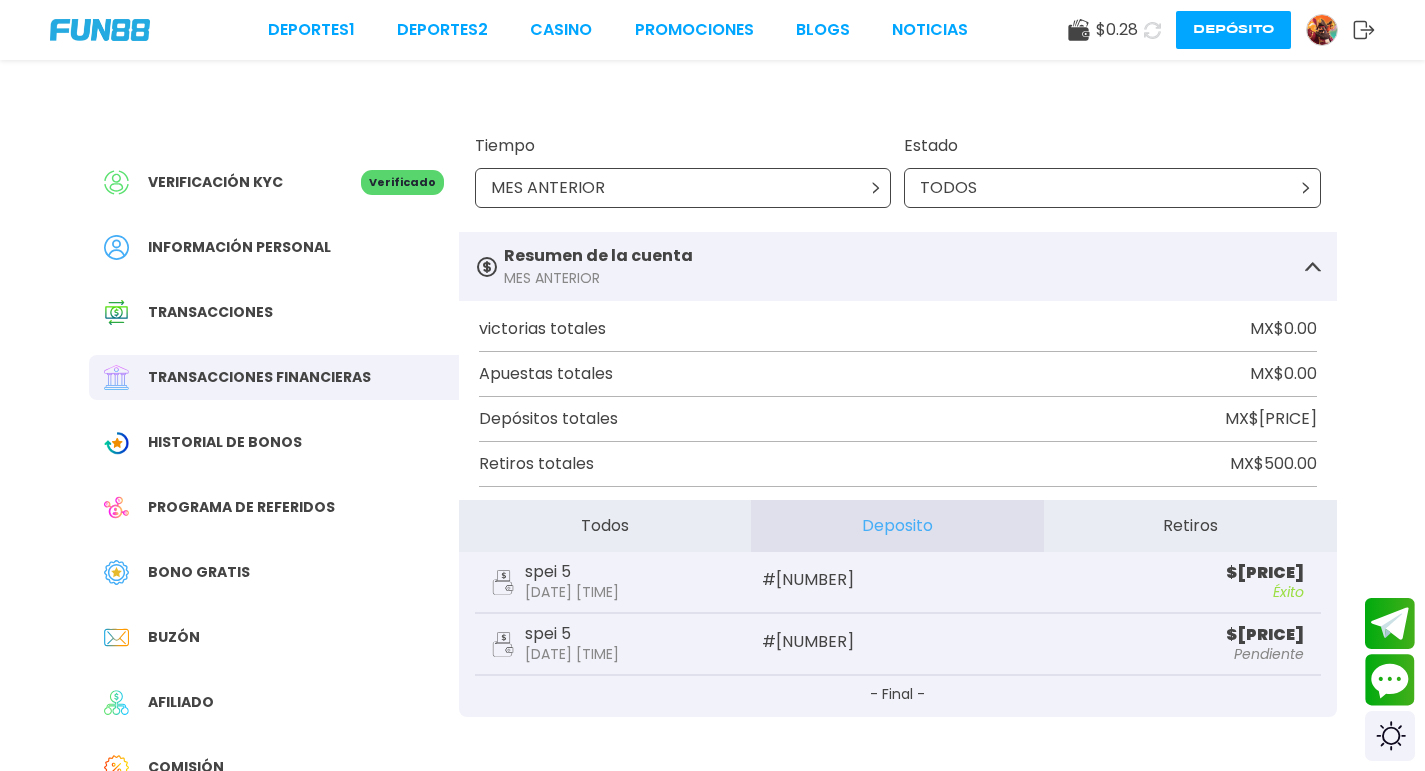 click on "Retiros" at bounding box center (1190, 526) 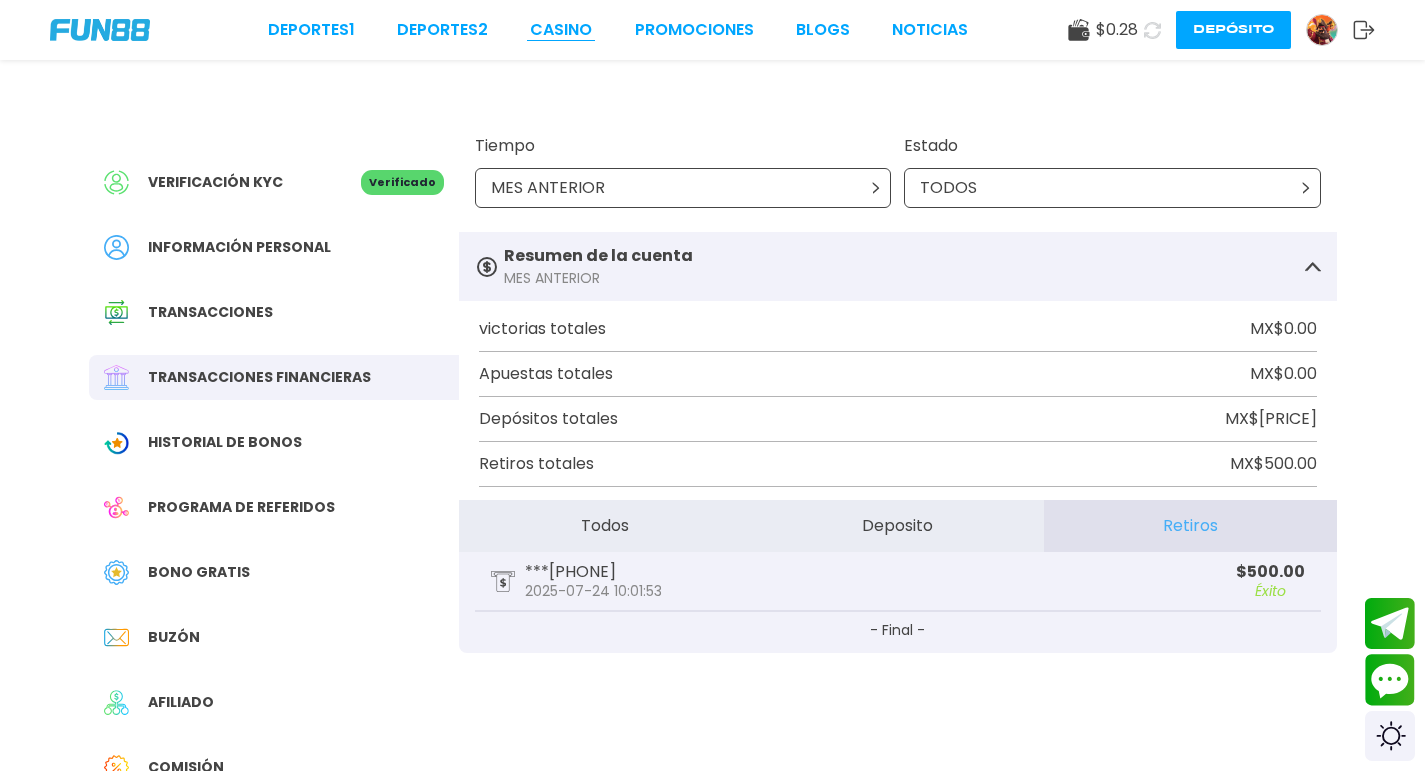 click on "CASINO" at bounding box center [561, 30] 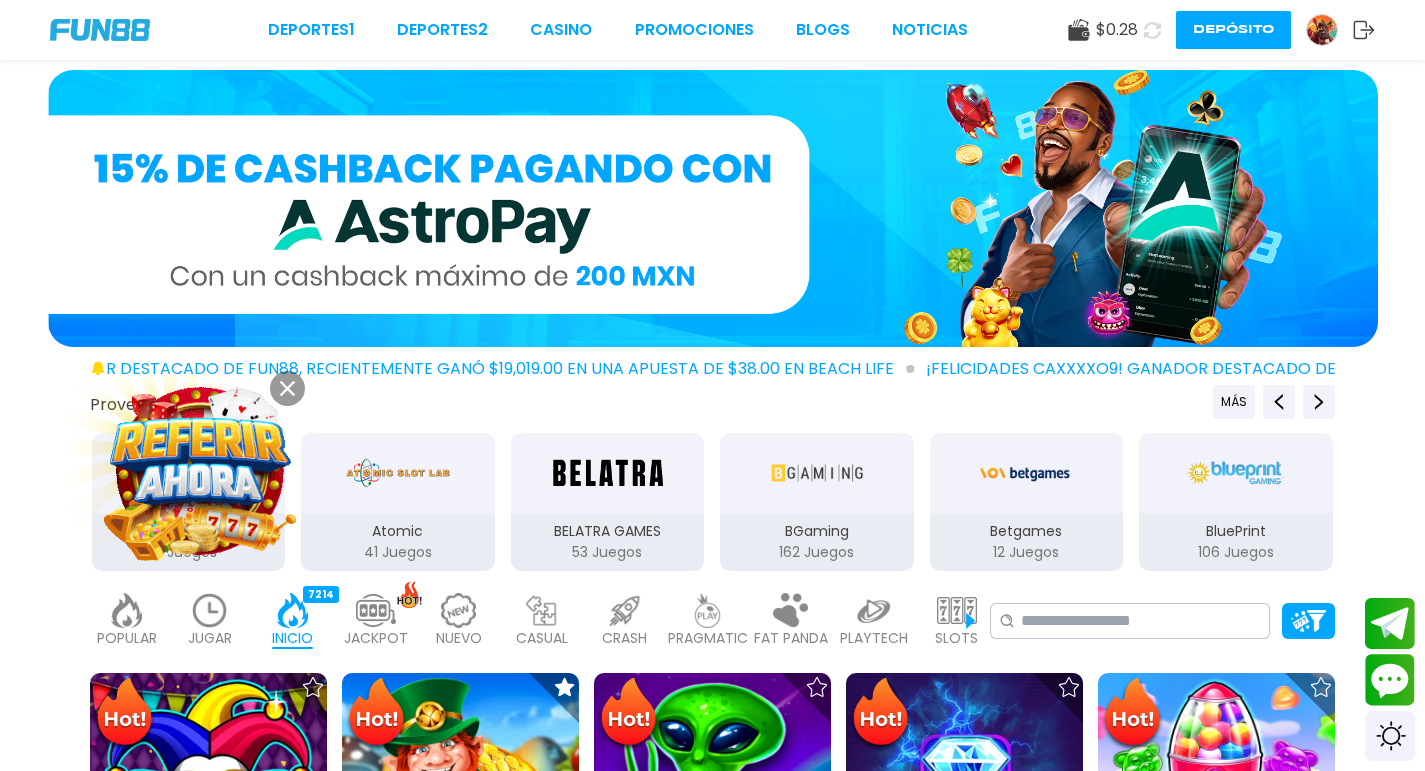 scroll, scrollTop: 0, scrollLeft: 0, axis: both 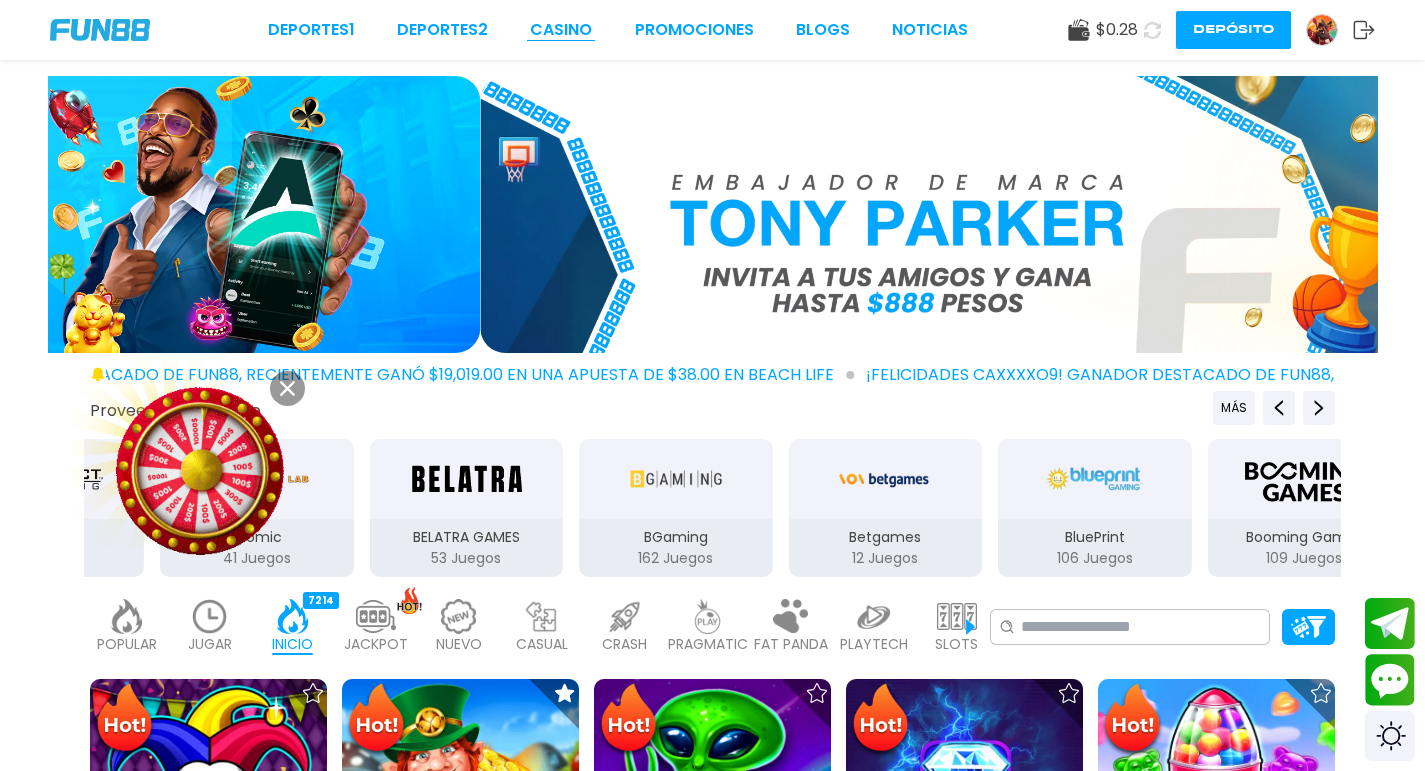 click on "CASINO" at bounding box center (561, 30) 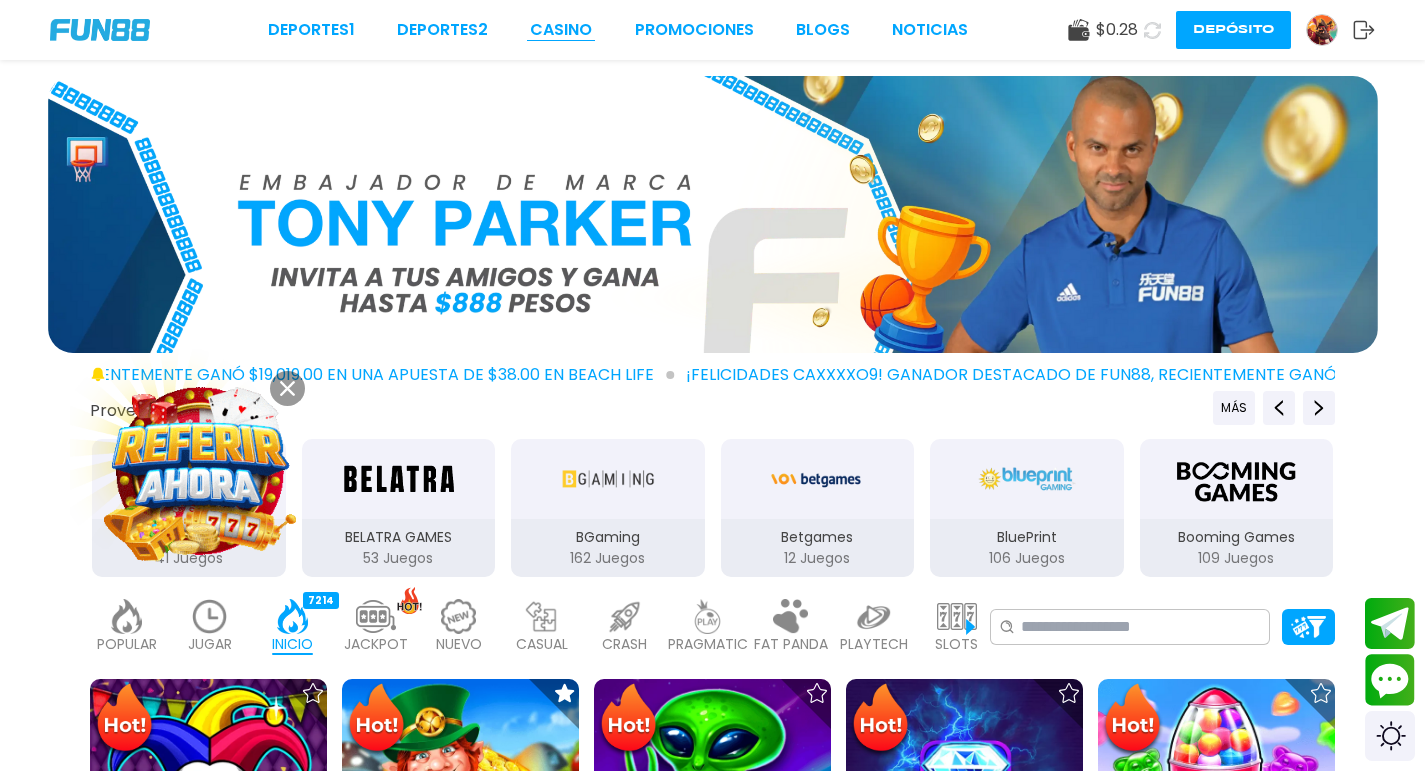 click on "CASINO" at bounding box center (561, 30) 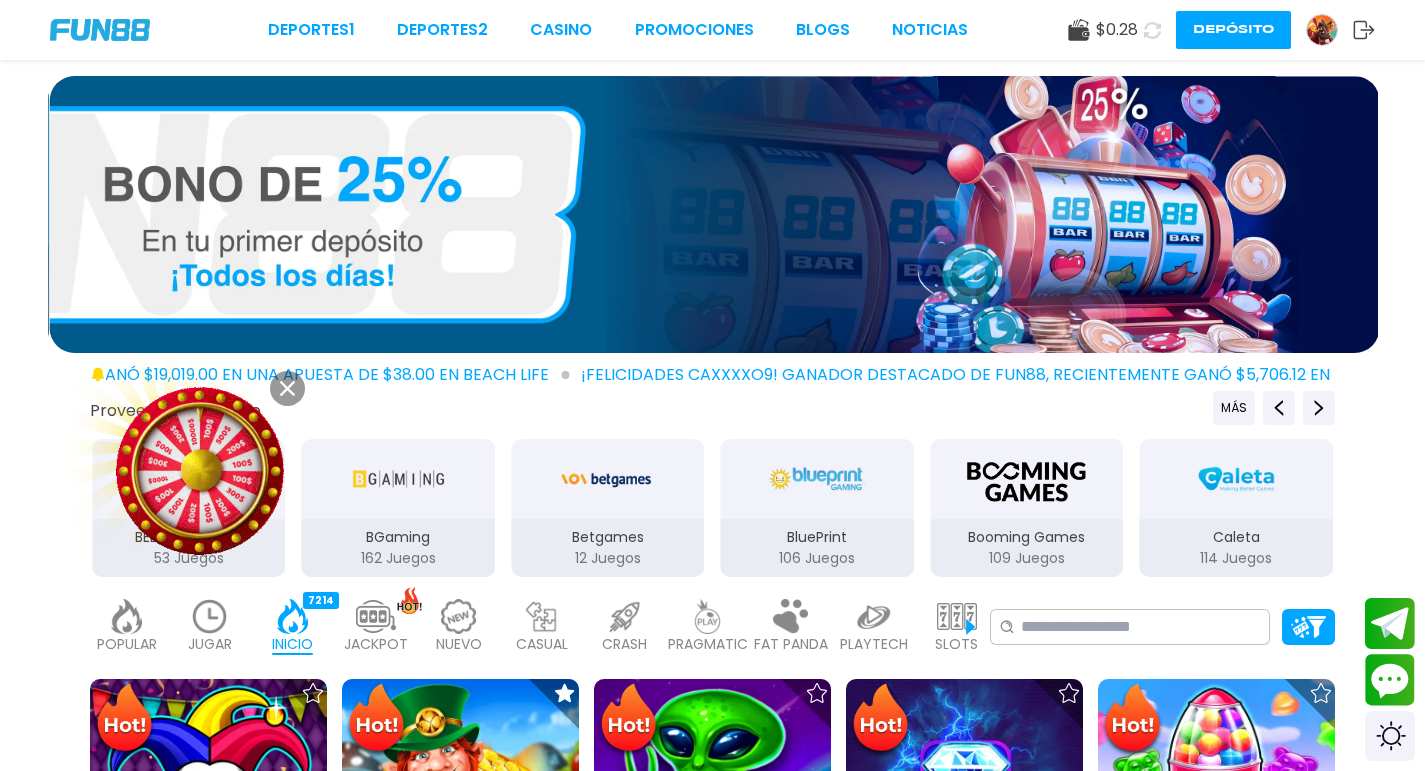 click at bounding box center (1322, 30) 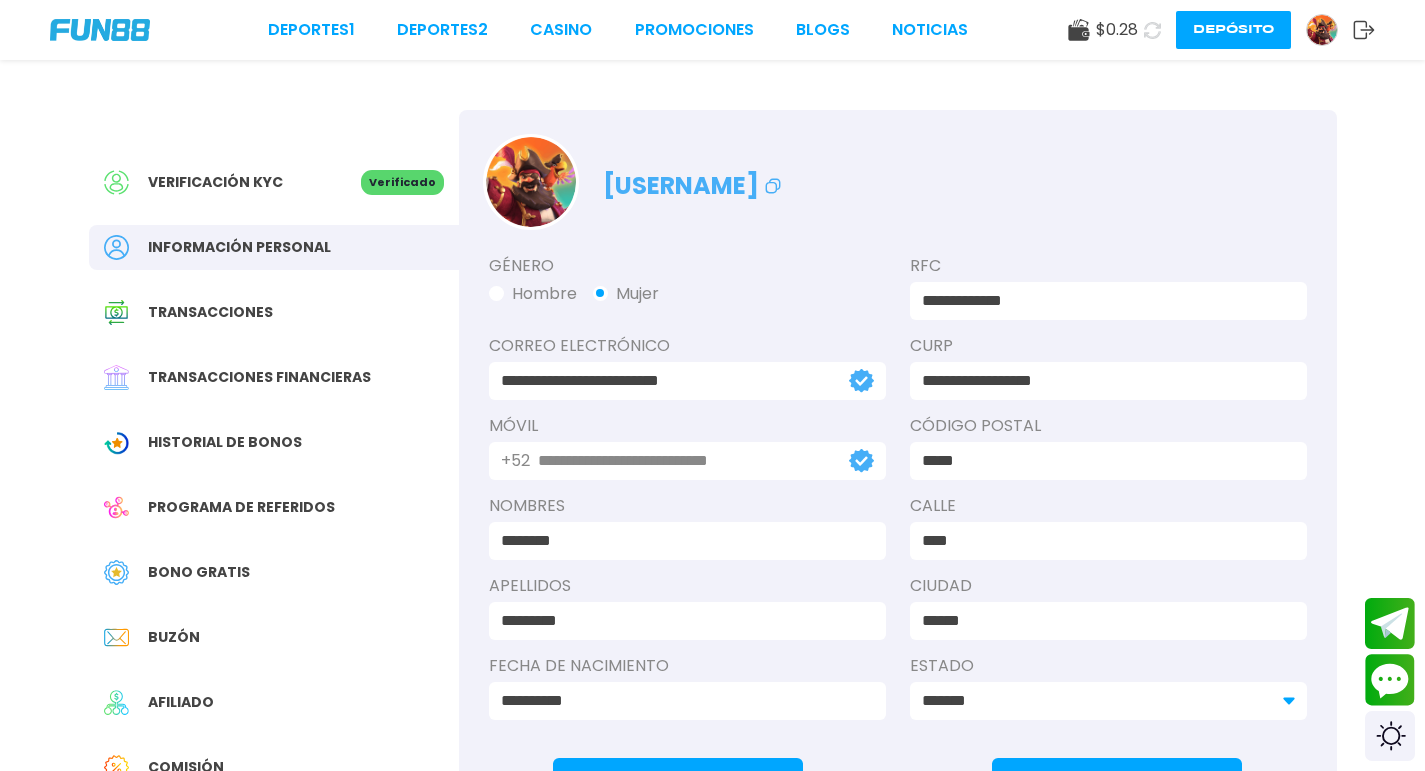 click on "Bono Gratis" at bounding box center (199, 572) 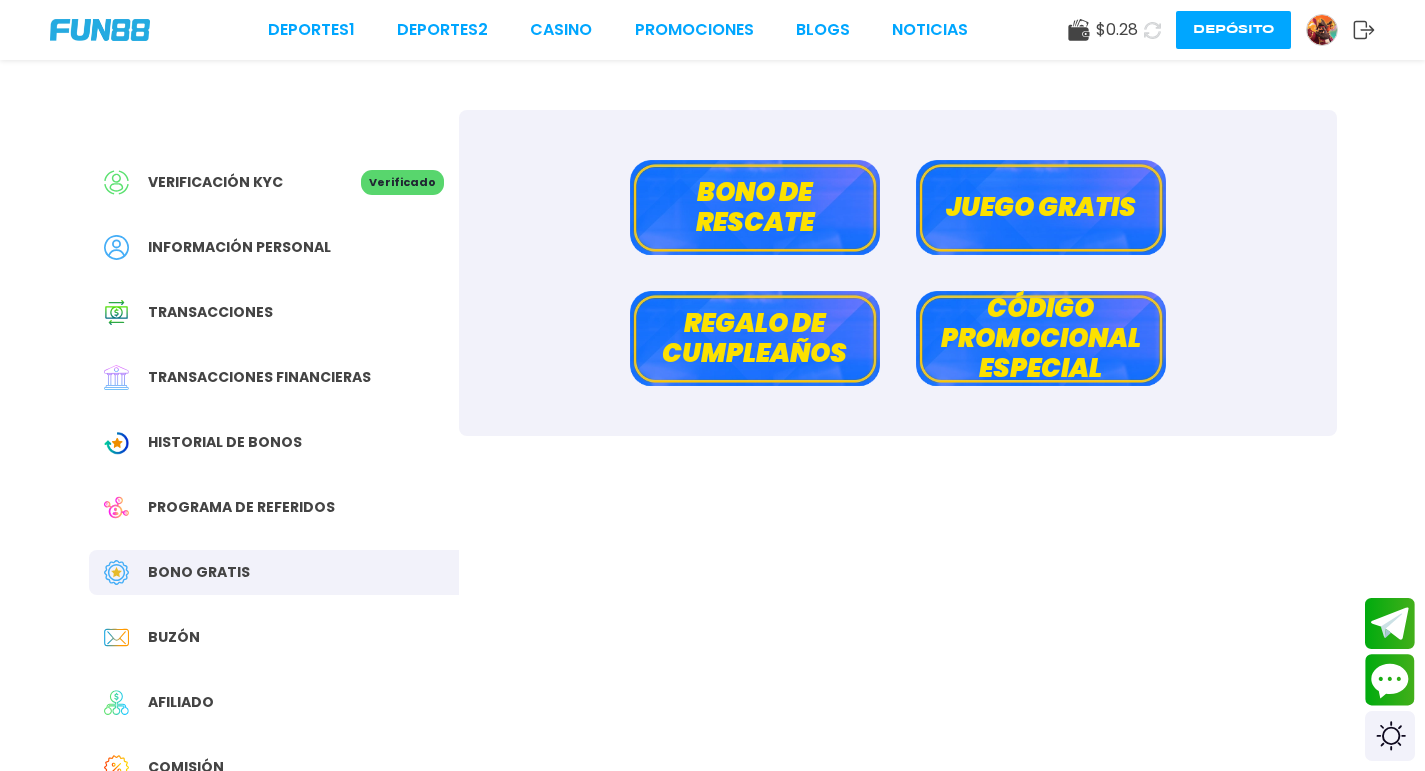 click on "Bono de rescate" at bounding box center [755, 207] 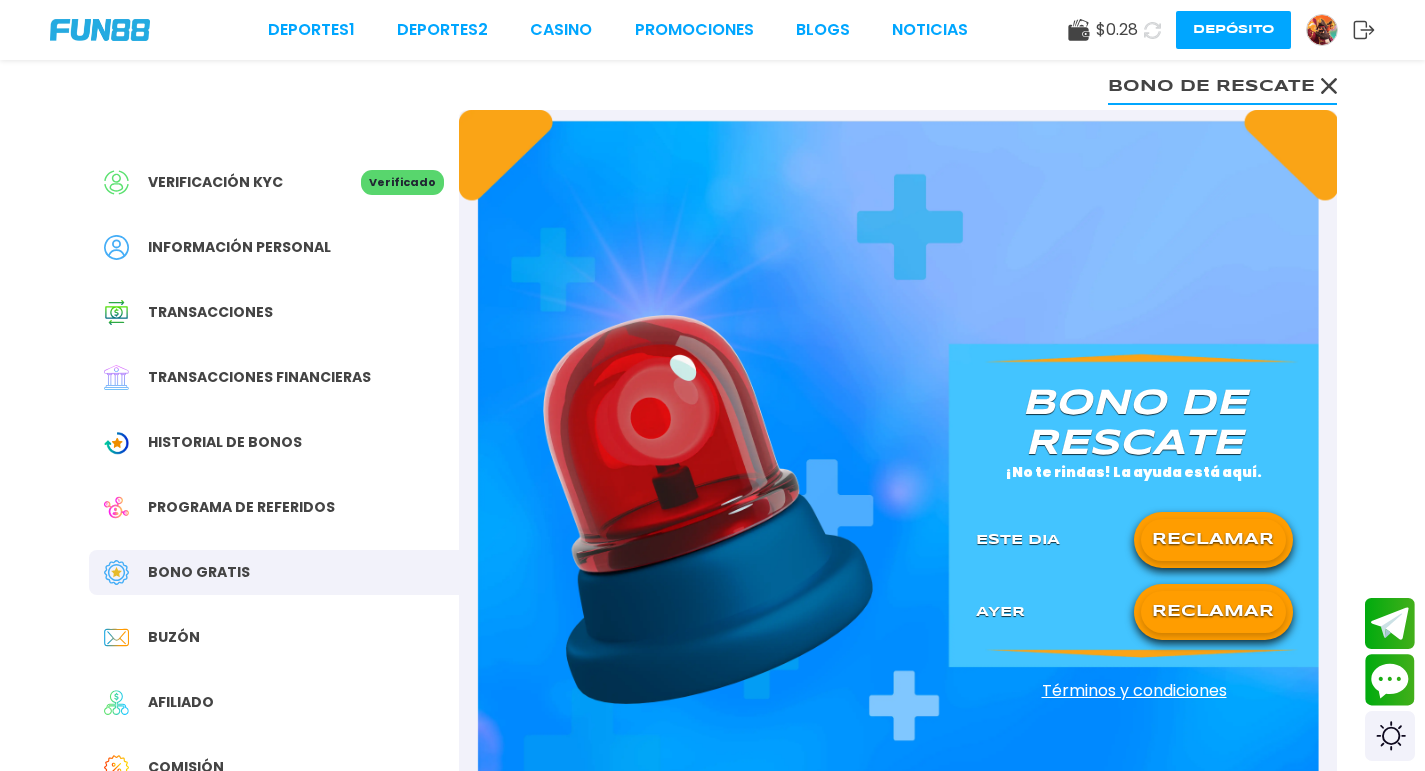 click 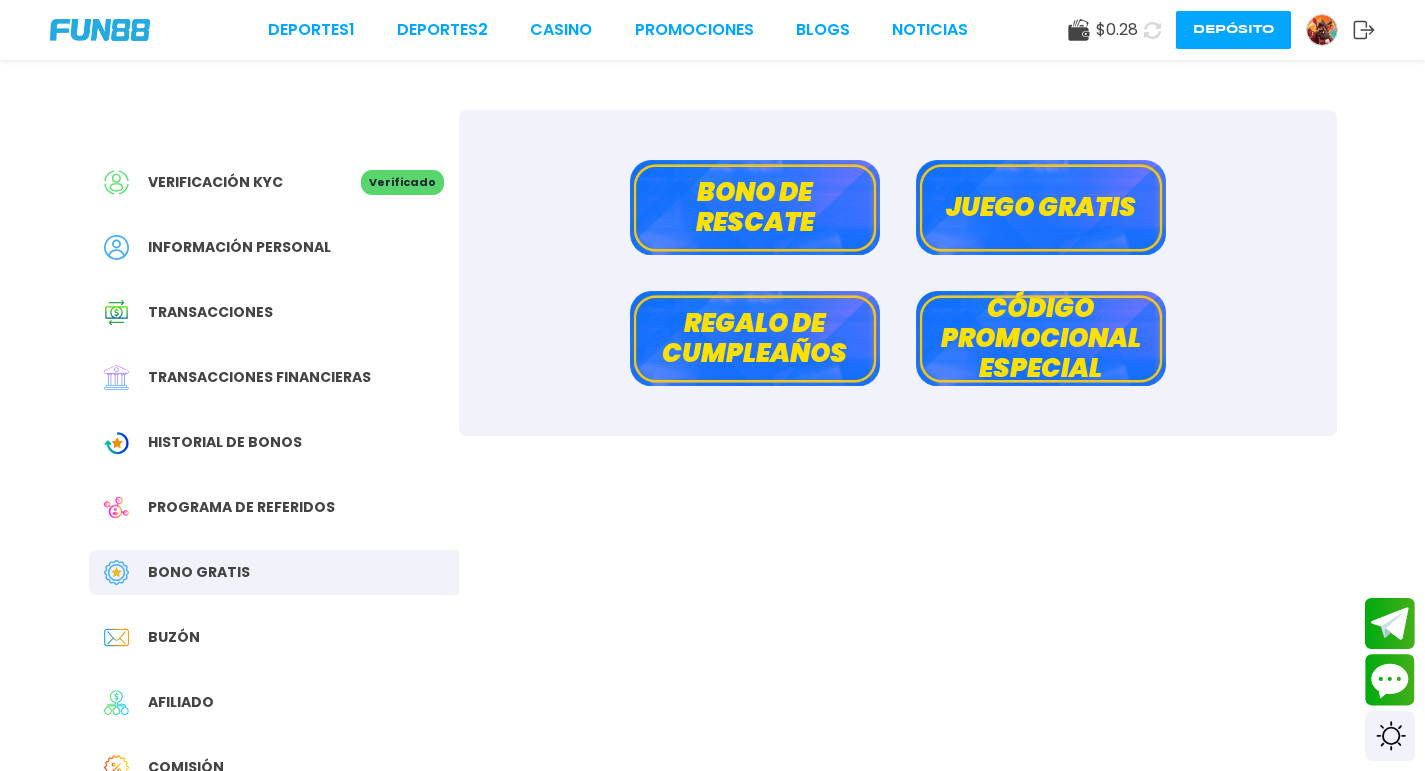 click on "Juego gratis" at bounding box center (1041, 207) 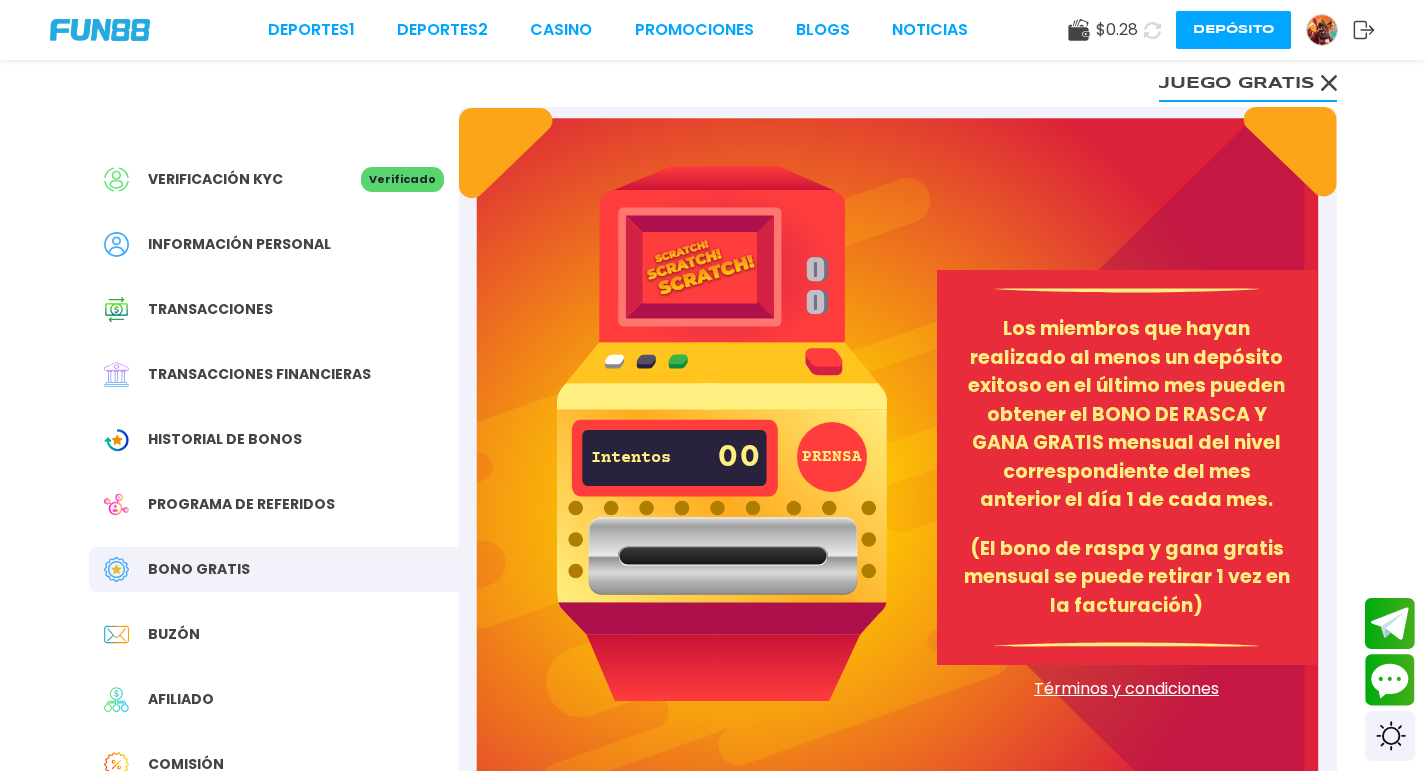 scroll, scrollTop: 33, scrollLeft: 0, axis: vertical 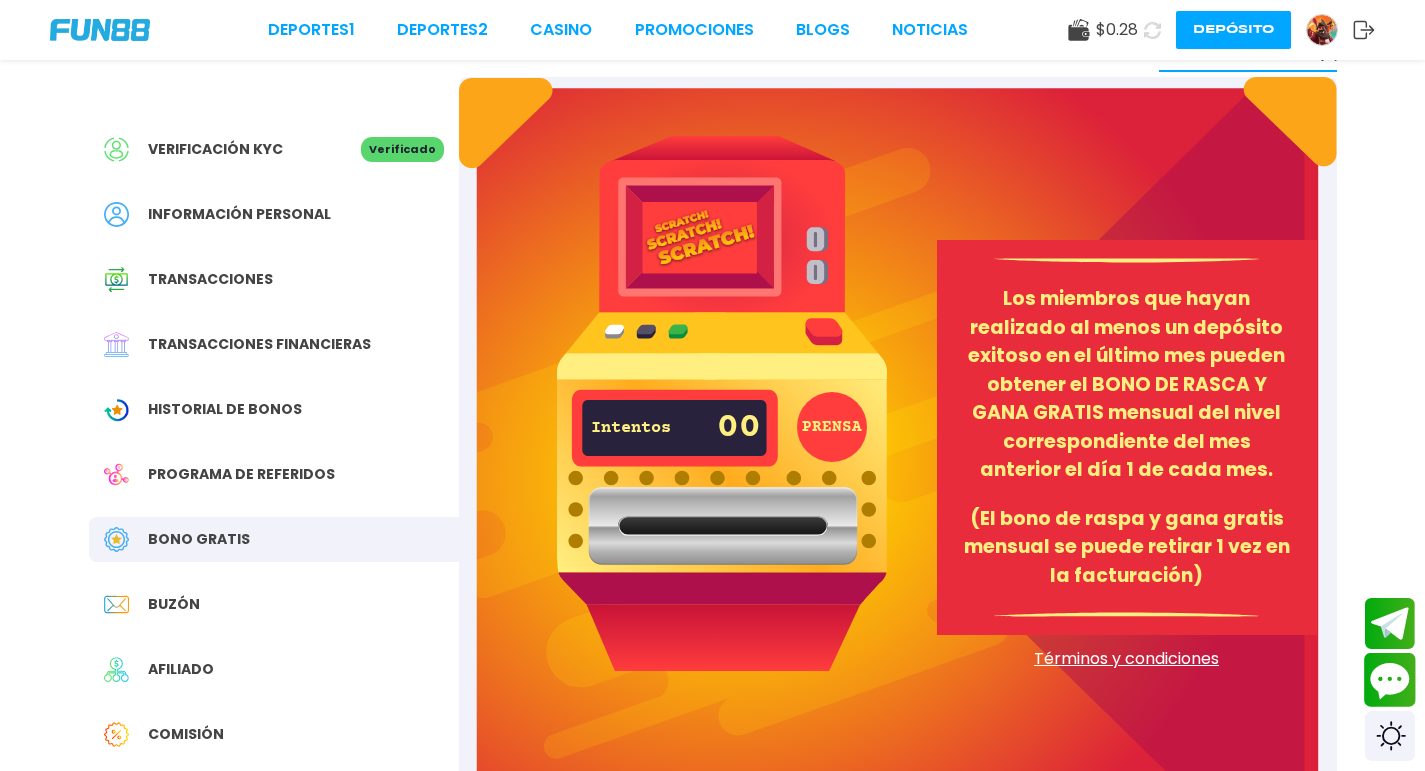 click at bounding box center [1390, 680] 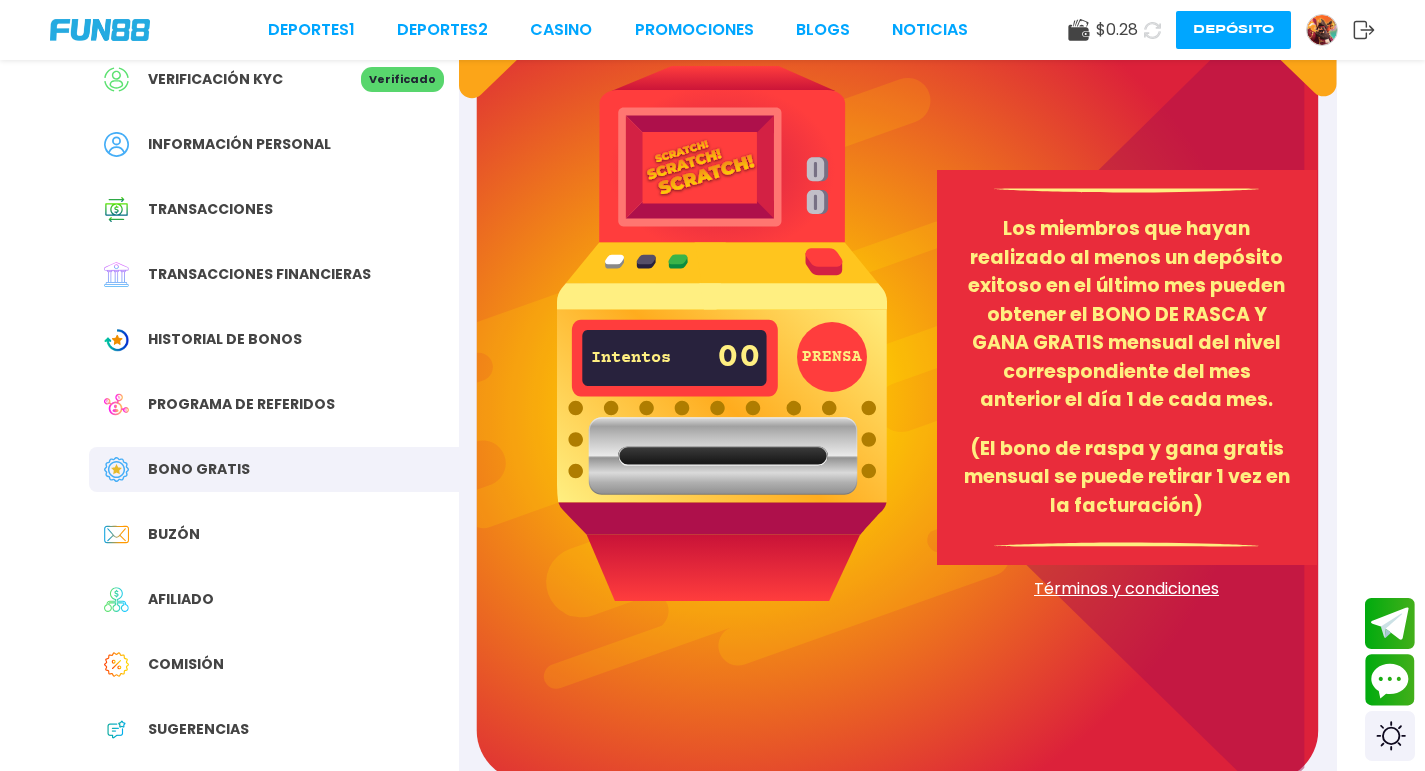 scroll, scrollTop: 133, scrollLeft: 0, axis: vertical 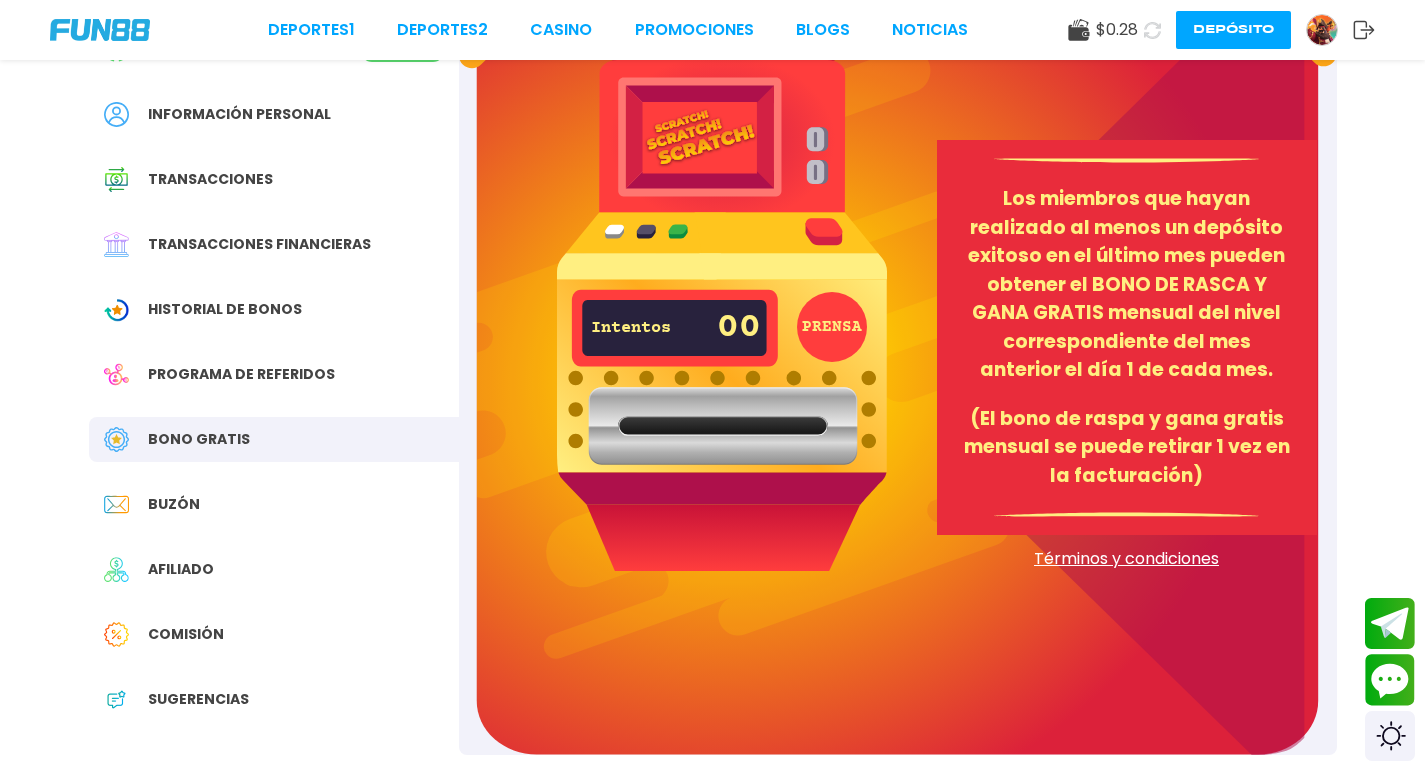 click at bounding box center (1329, 30) 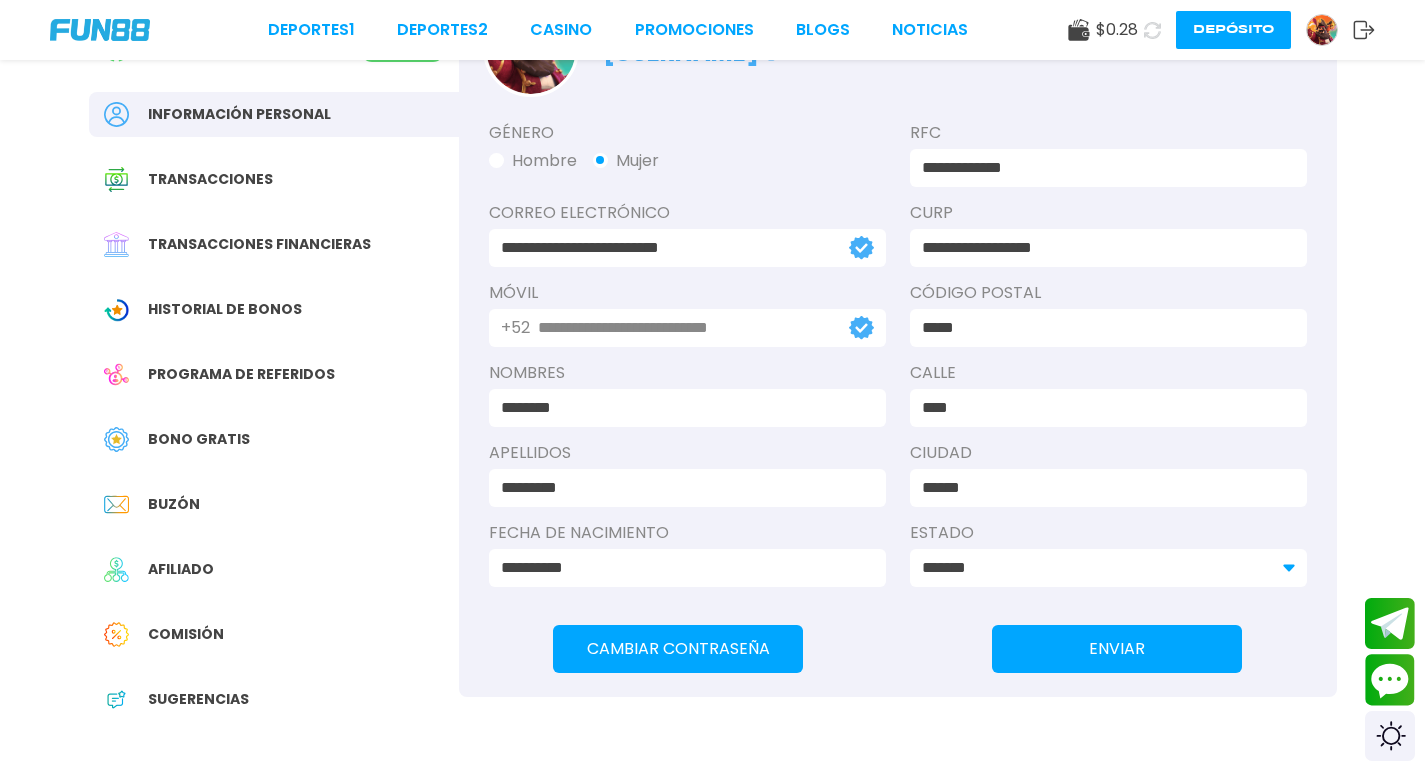 scroll, scrollTop: 0, scrollLeft: 0, axis: both 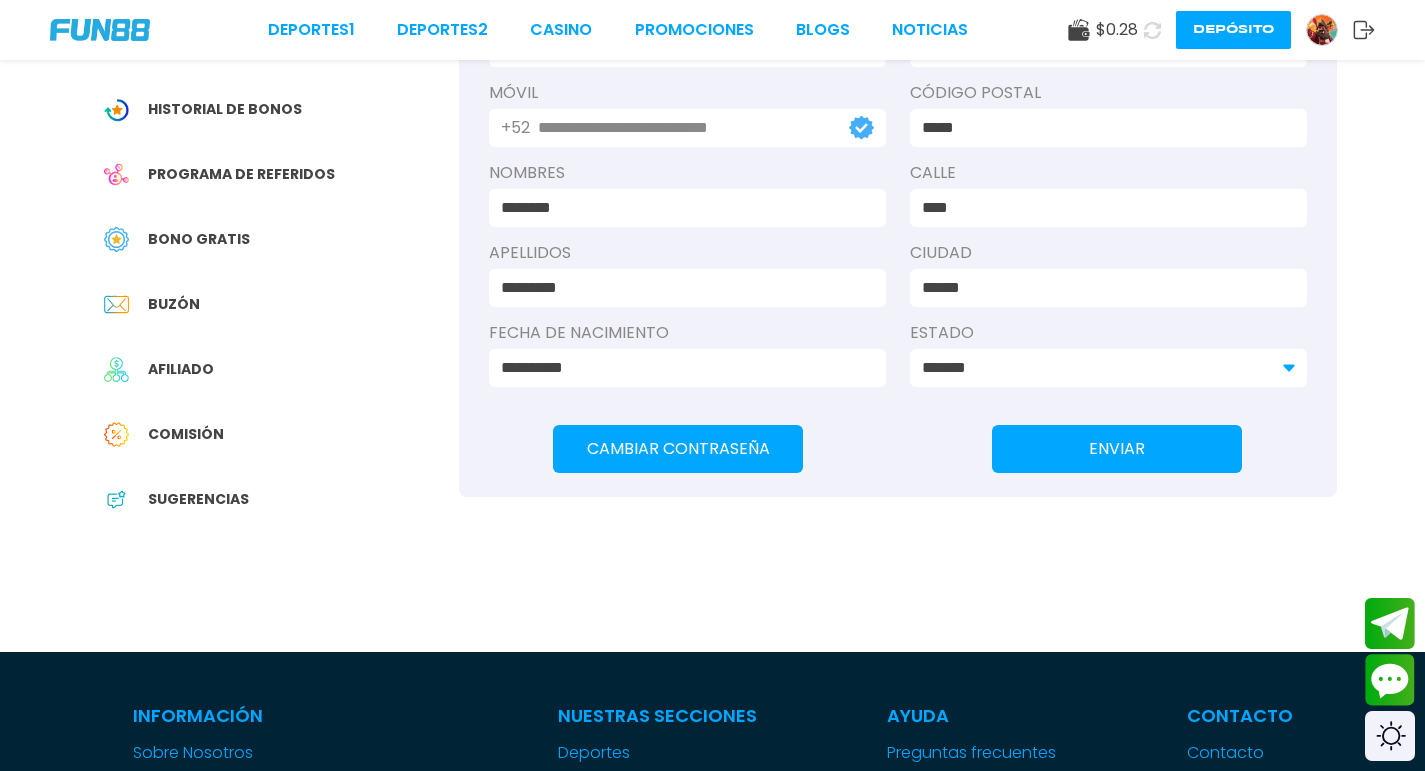 click on "Bono Gratis" at bounding box center (199, 239) 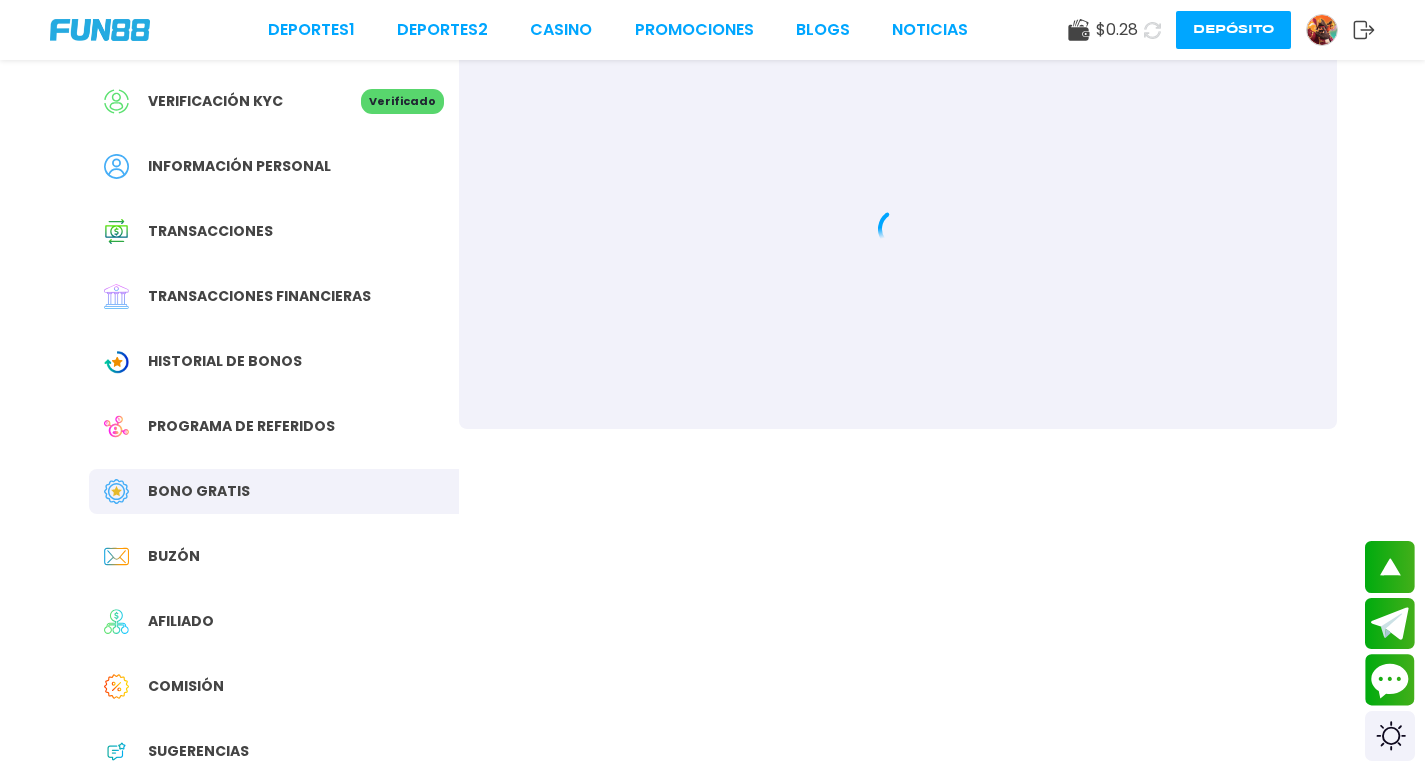 scroll, scrollTop: 0, scrollLeft: 0, axis: both 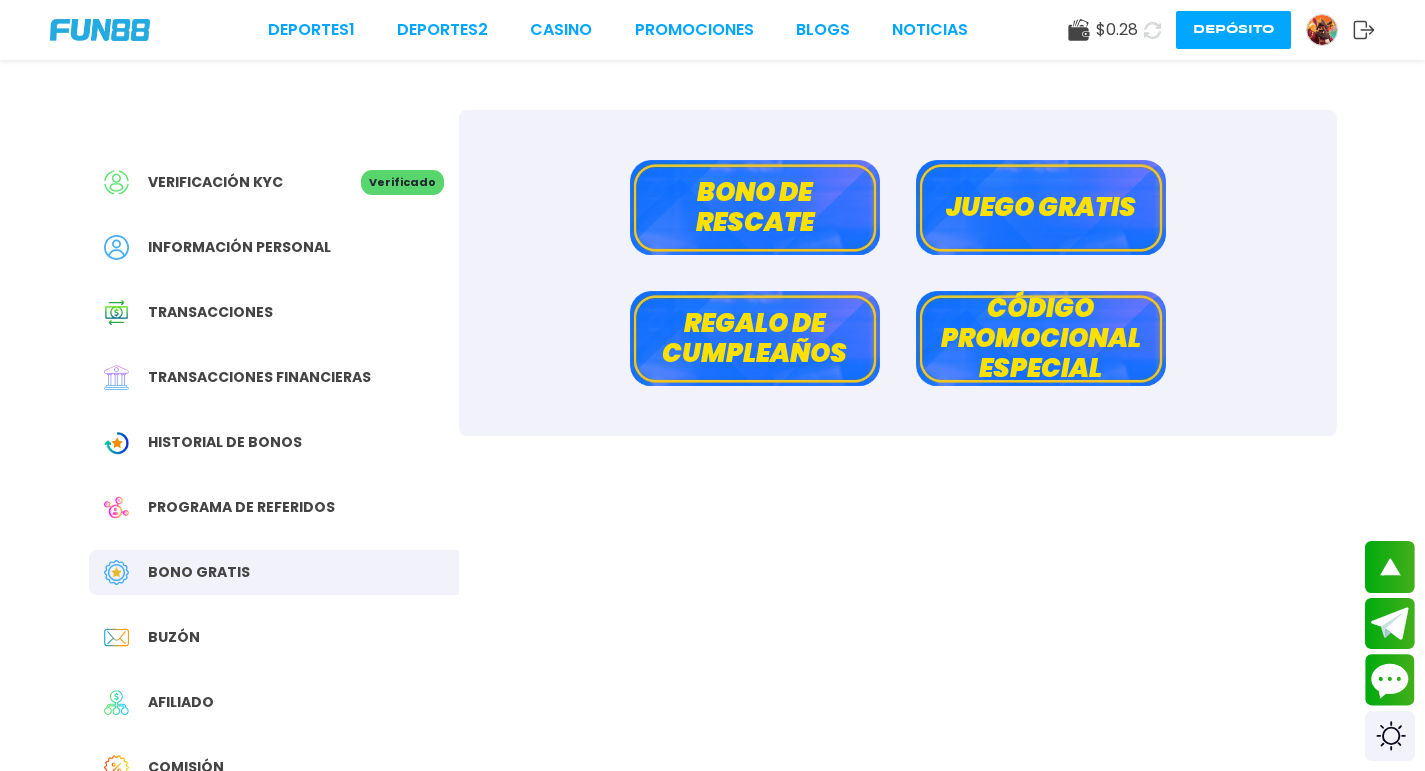 click on "Bono de rescate" at bounding box center [755, 207] 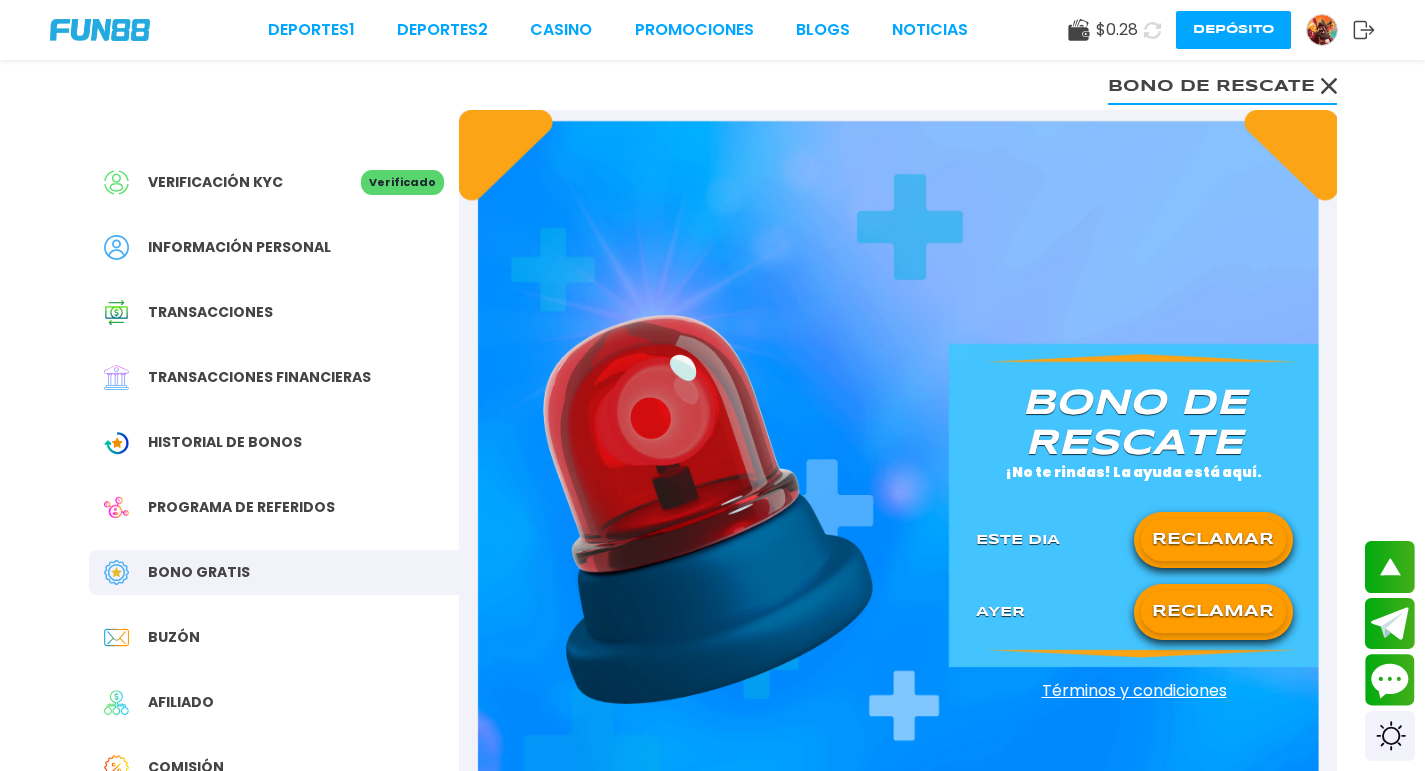 click 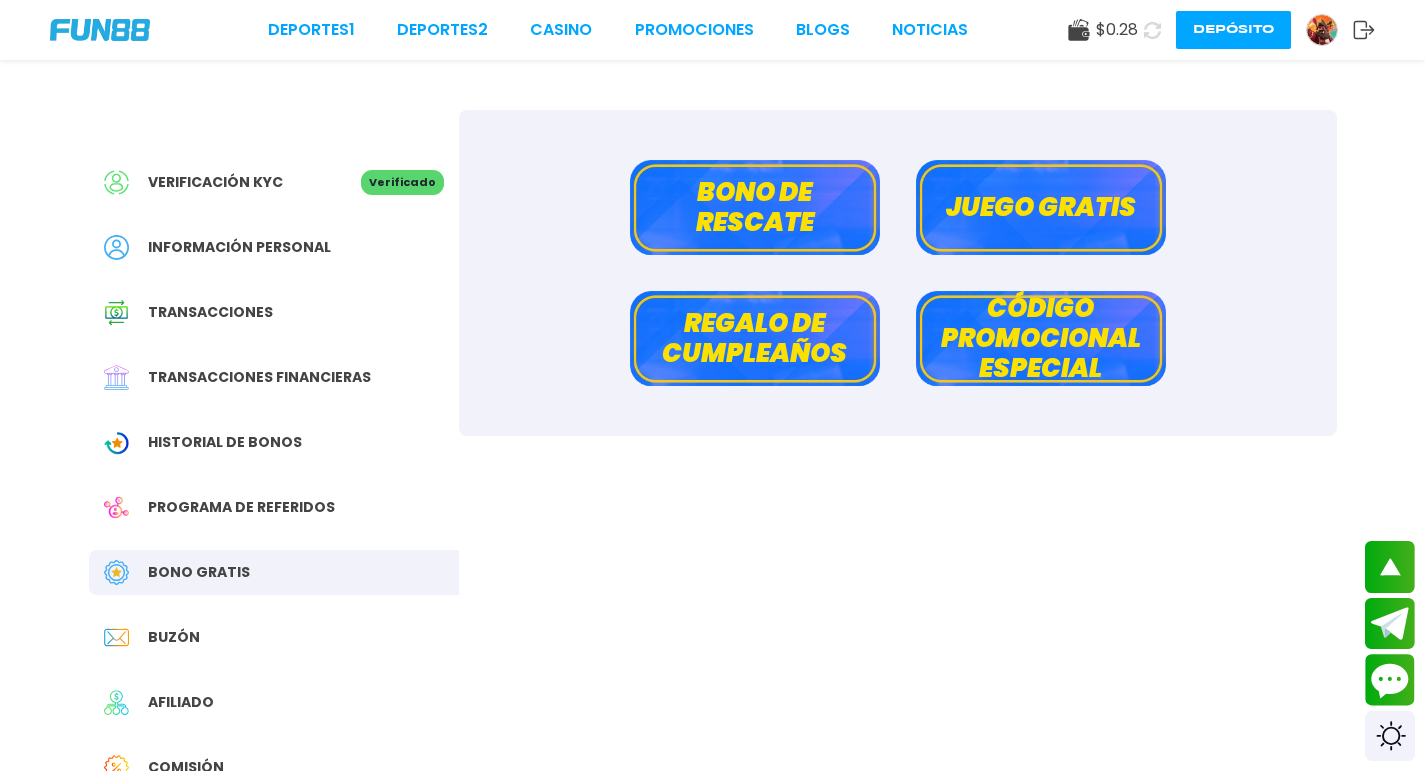 click on "Código promocional especial" at bounding box center (1041, 338) 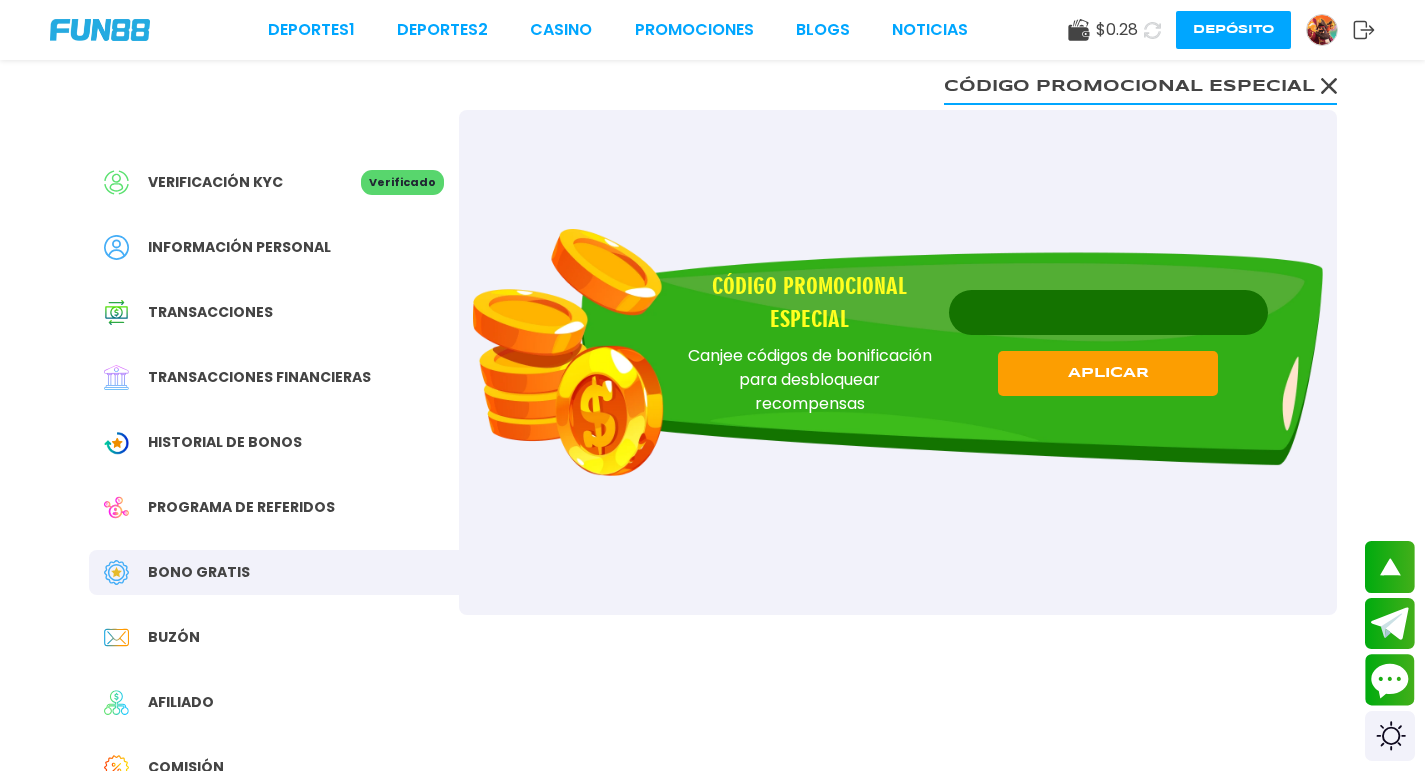 drag, startPoint x: 1337, startPoint y: 88, endPoint x: 1317, endPoint y: 93, distance: 20.615528 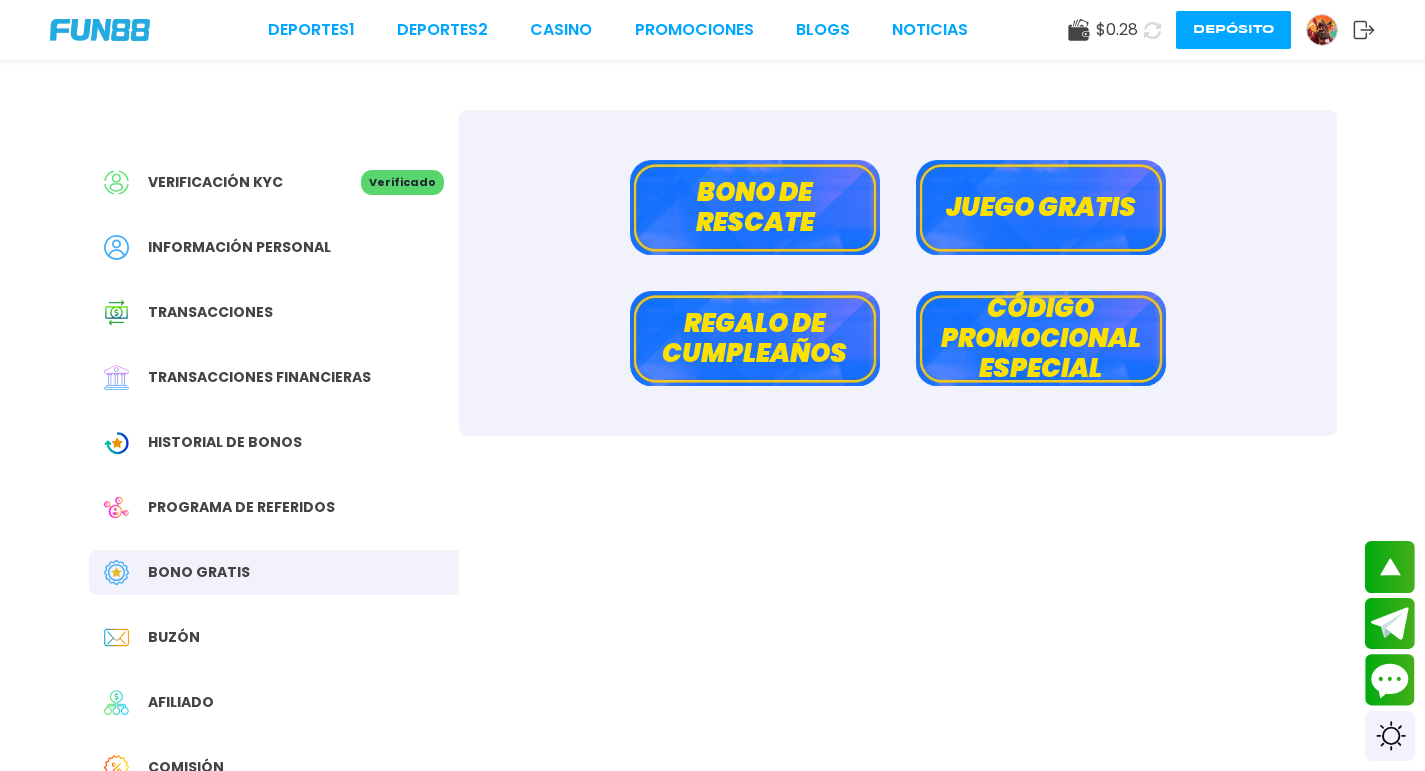 click on "Juego gratis" at bounding box center [1041, 207] 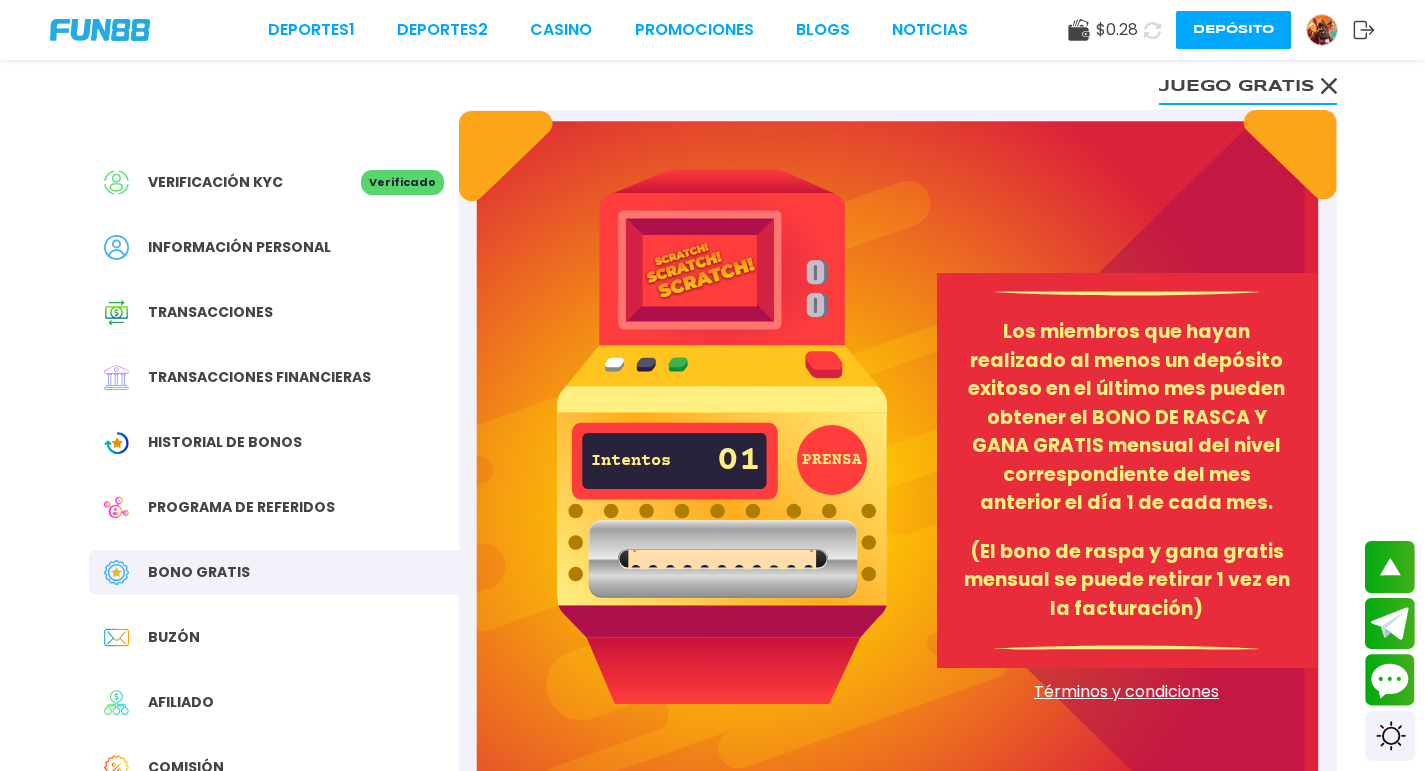 click on "PRENSA" at bounding box center (832, 460) 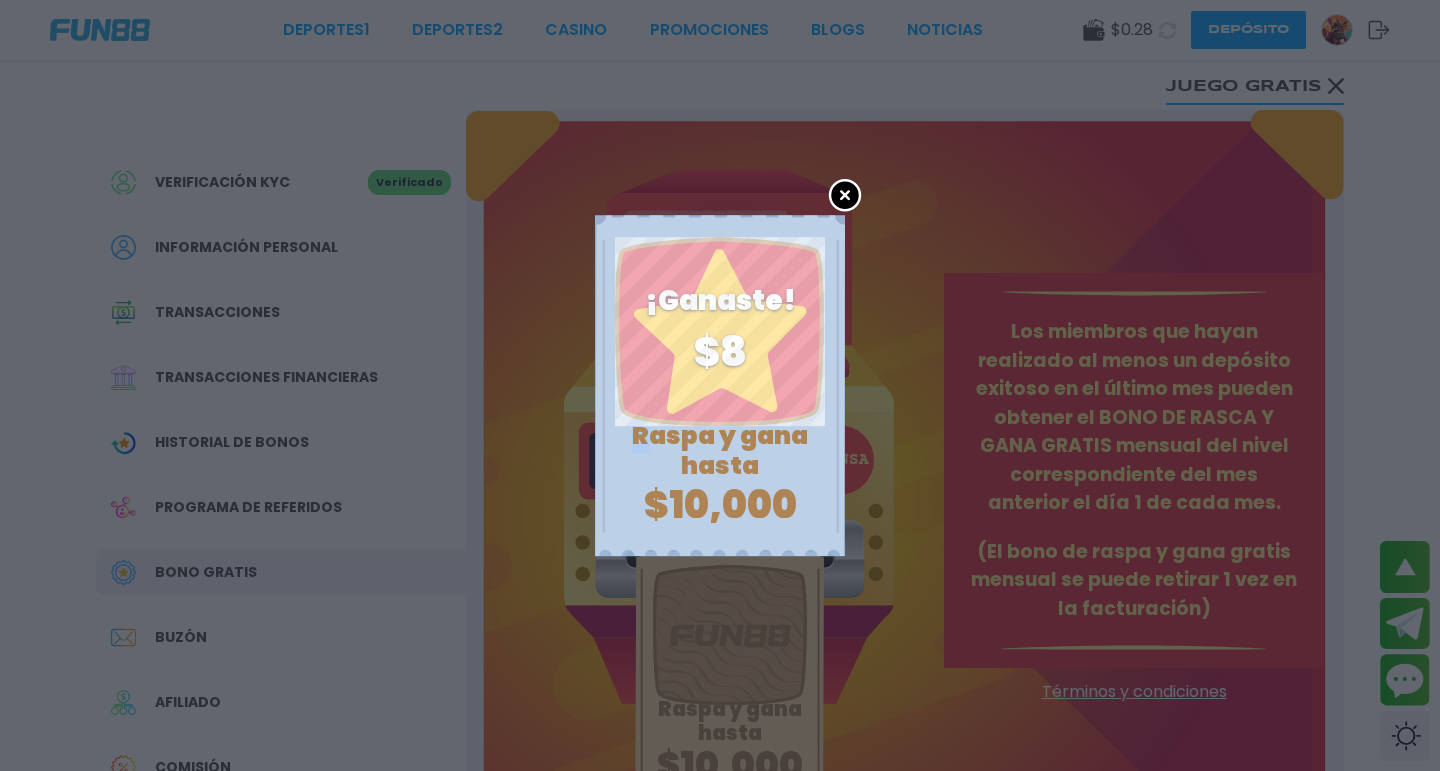 drag, startPoint x: 649, startPoint y: 437, endPoint x: 538, endPoint y: 427, distance: 111.44954 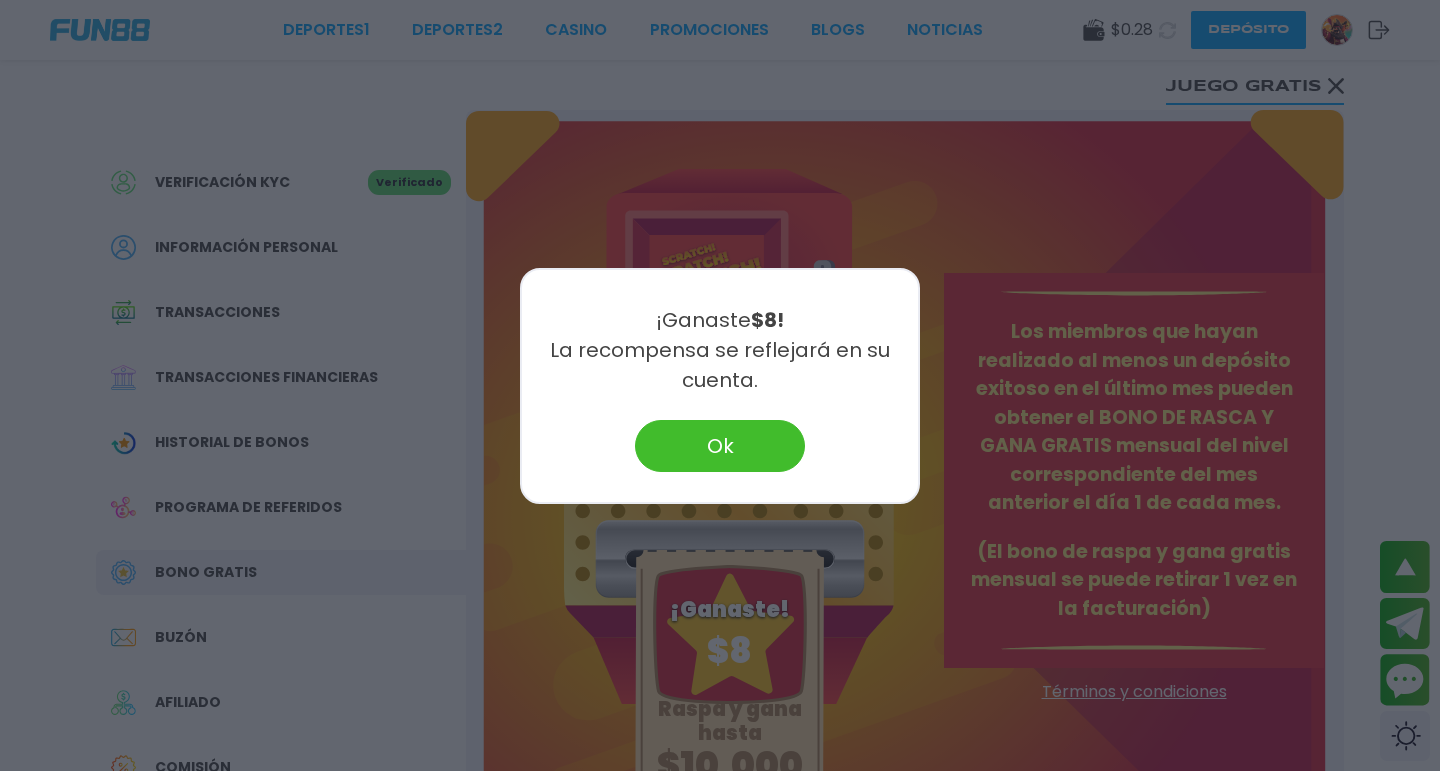 click on "Deportes  1 Deportes  2 CASINO Promociones BLOGS NOTICIAS $ [PRICE] Depósito Verificación KYC Verificado Información personal Transacciones Transacciones financieras Historial de Bonos Programa de referidos Bono Gratis Buzón Afiliado Comisión Sugerencias Juego gratis PRENSA Intentos 00 Raspa y gana hasta  $[AMOUNT] ¡Ganaste! $ [AMOUNT] Los miembros que hayan realizado al menos un depósito exitoso en el último mes pueden obtener el BONO DE RASCA Y GANA GRATIS mensual del nivel correspondiente del mes anterior el día 1 de cada mes. (El bono de raspa y gana gratis mensual se puede retirar 1 vez en la facturación) Términos y condiciones Información Sobre Nosotros Términos y condiciones Juego Responsable Aviso de privacidad y cookies del sitio Programa de afiliación Mecánica de apuestas Condiciones de apuesta Nuestras Secciones Deportes Juegos popular inicio jackpot nuevo casual crash pragmatic fat panda playtech slots bingo en vivo cartas otros" at bounding box center (720, 941) 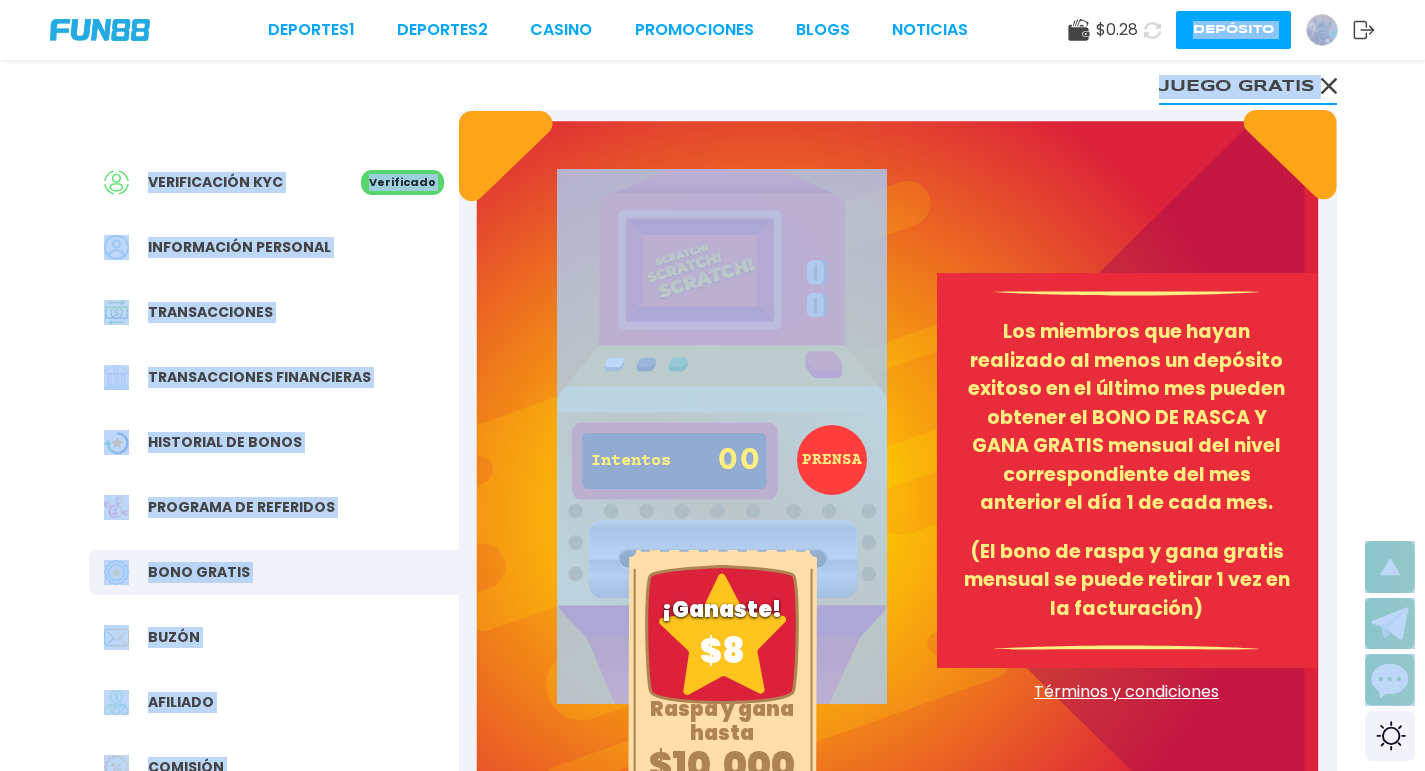 drag, startPoint x: 1136, startPoint y: 55, endPoint x: 1137, endPoint y: 40, distance: 15.033297 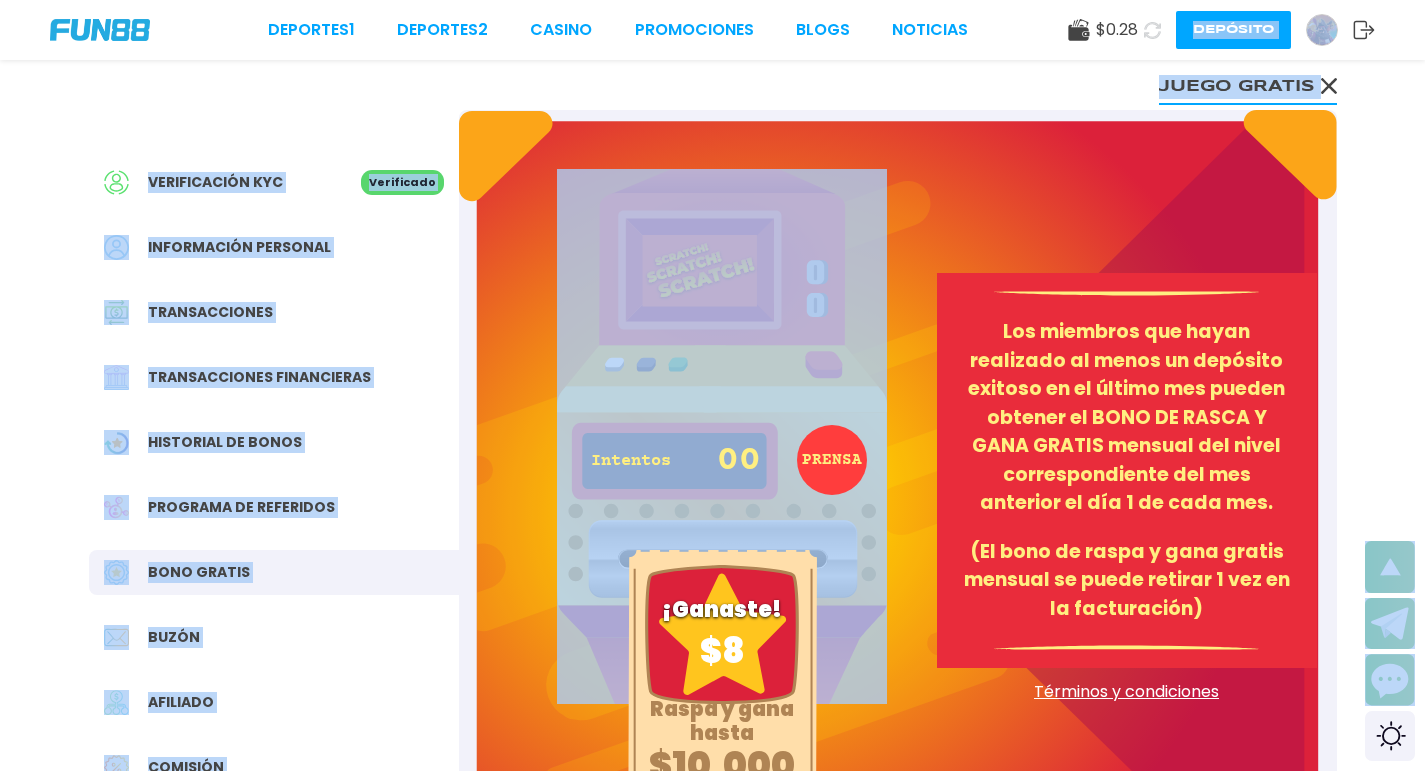 click on "Deportes  1 Deportes  2 CASINO Promociones BLOGS NOTICIAS $ [PRICE] Depósito Verificación KYC Verificado Información personal Transacciones Transacciones financieras Historial de Bonos Programa de referidos Bono Gratis Buzón Afiliado Comisión Sugerencias Juego gratis PRENSA Intentos 00 Raspa y gana hasta  $[AMOUNT] ¡Ganaste! $ [AMOUNT] Los miembros que hayan realizado al menos un depósito exitoso en el último mes pueden obtener el BONO DE RASCA Y GANA GRATIS mensual del nivel correspondiente del mes anterior el día 1 de cada mes. (El bono de raspa y gana gratis mensual se puede retirar 1 vez en la facturación) Términos y condiciones Información Sobre Nosotros Términos y condiciones Juego Responsable Aviso de privacidad y cookies del sitio Programa de afiliación Mecánica de apuestas Condiciones de apuesta Nuestras Secciones Deportes Juegos popular inicio jackpot nuevo casual crash pragmatic fat panda playtech slots bingo en vivo cartas otros Promociones Patrocinadoras Ayuda Preguntas frecuentes Depósito" at bounding box center (712, 941) 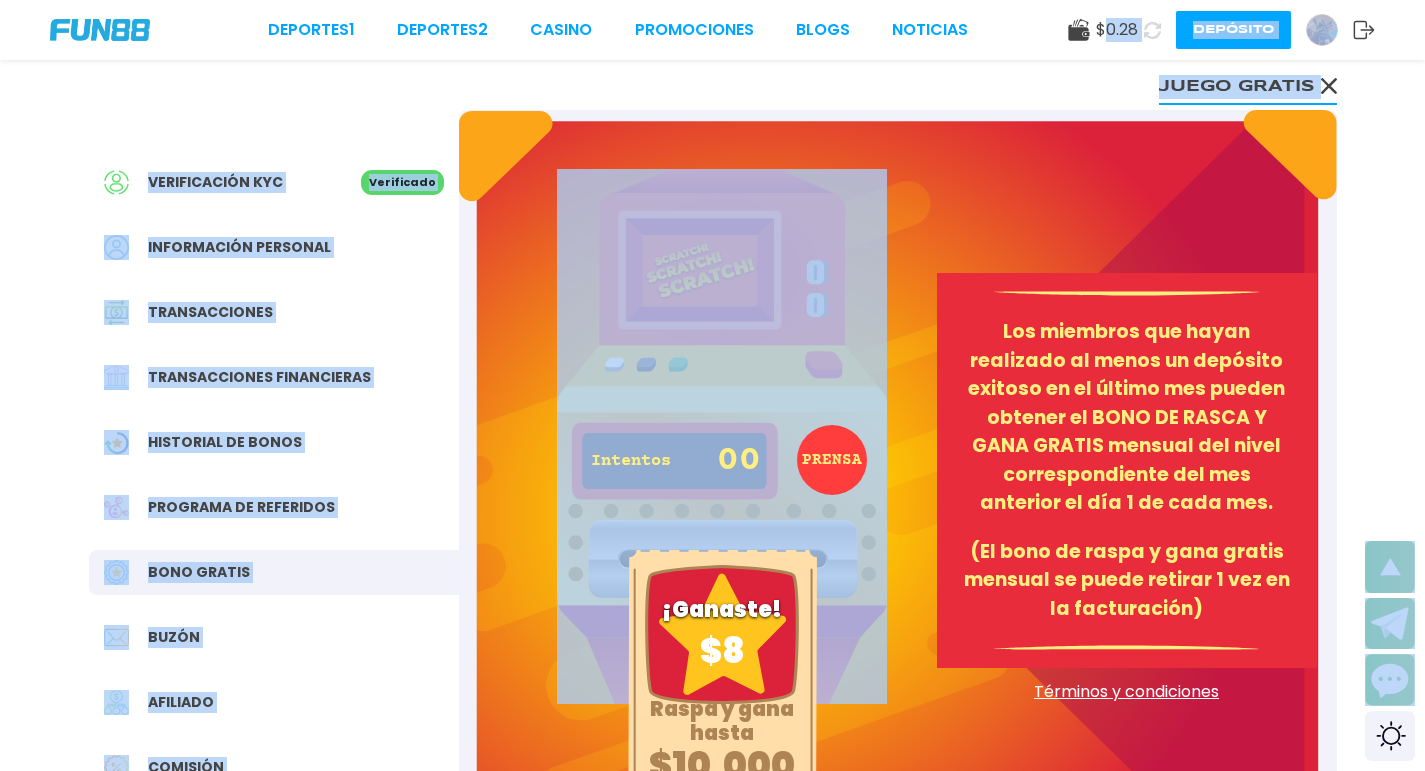 click at bounding box center (1152, 30) 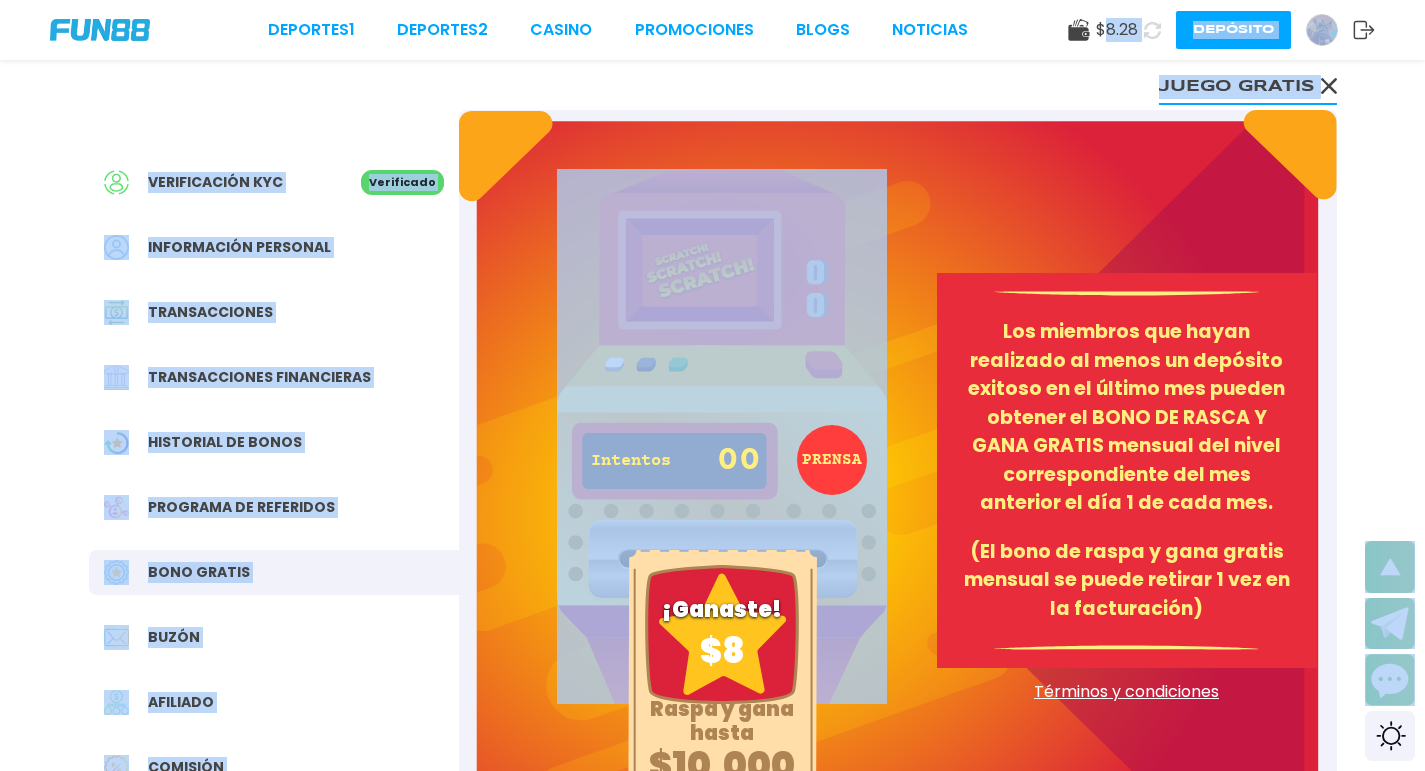 click 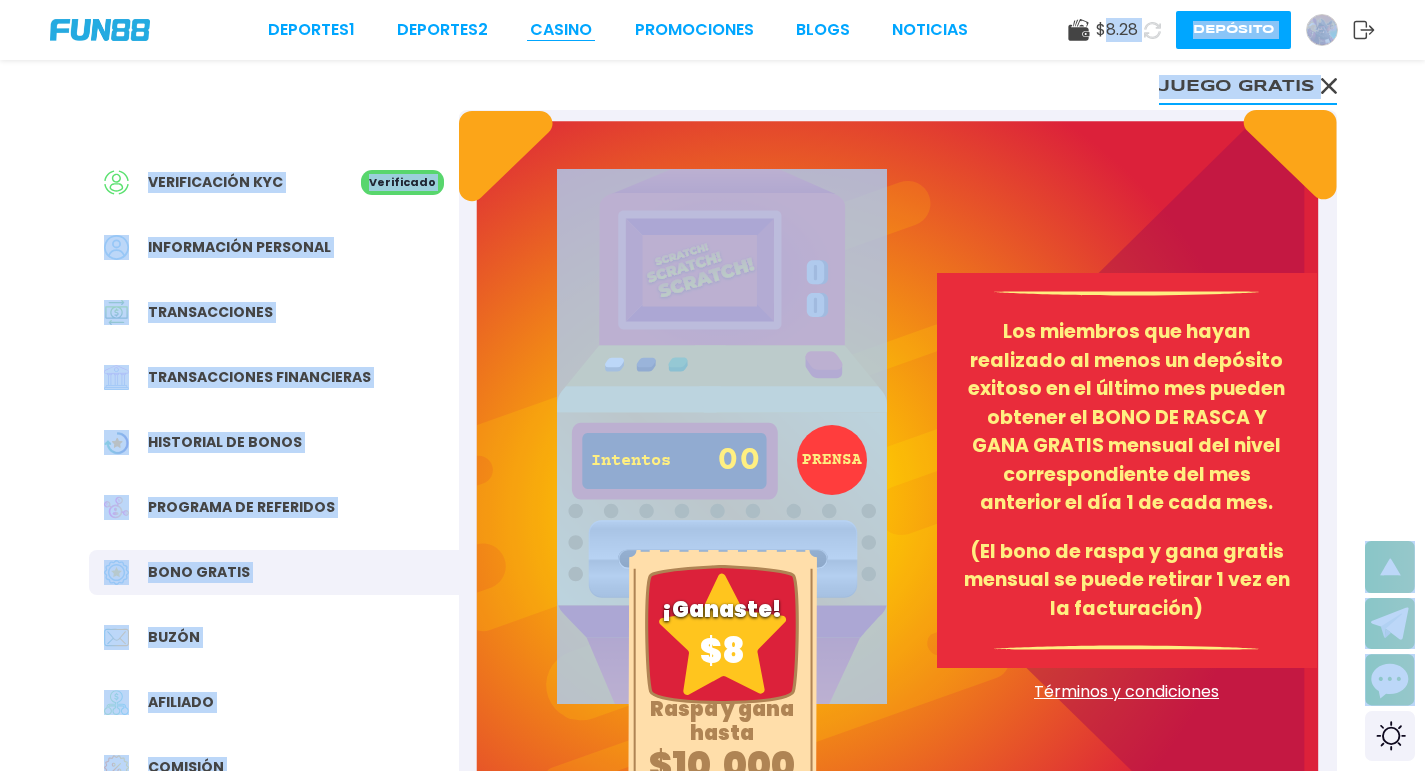 click on "CASINO" at bounding box center [561, 30] 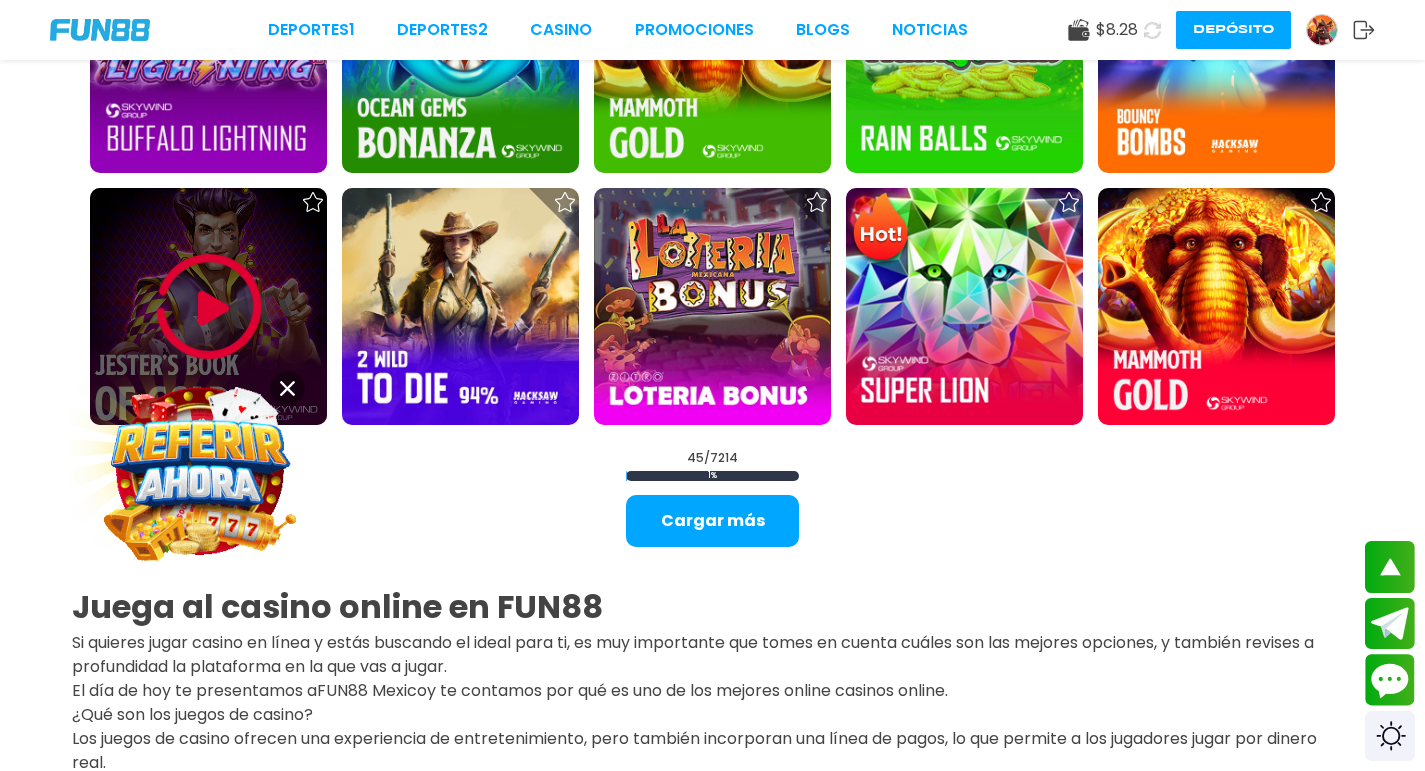scroll, scrollTop: 2533, scrollLeft: 0, axis: vertical 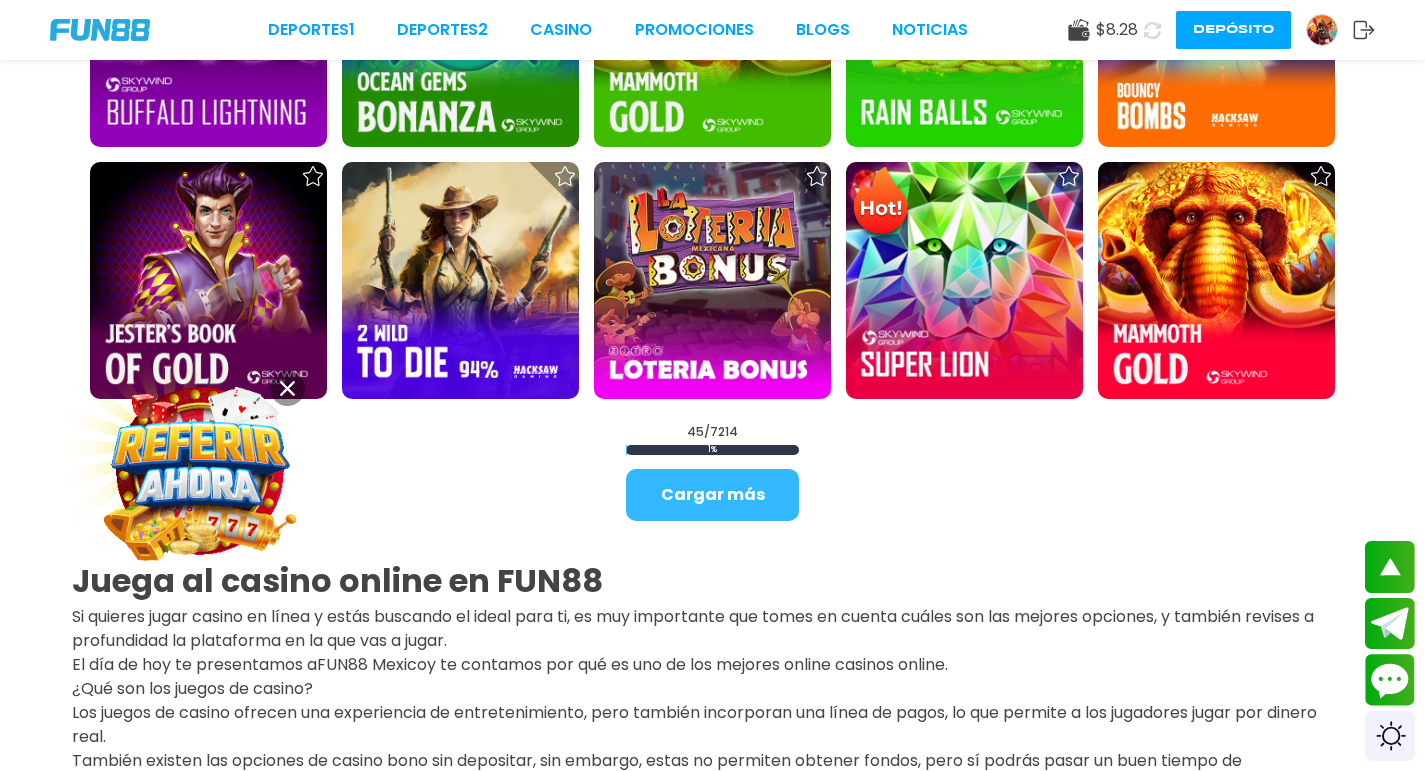 click on "Cargar más" at bounding box center [712, 495] 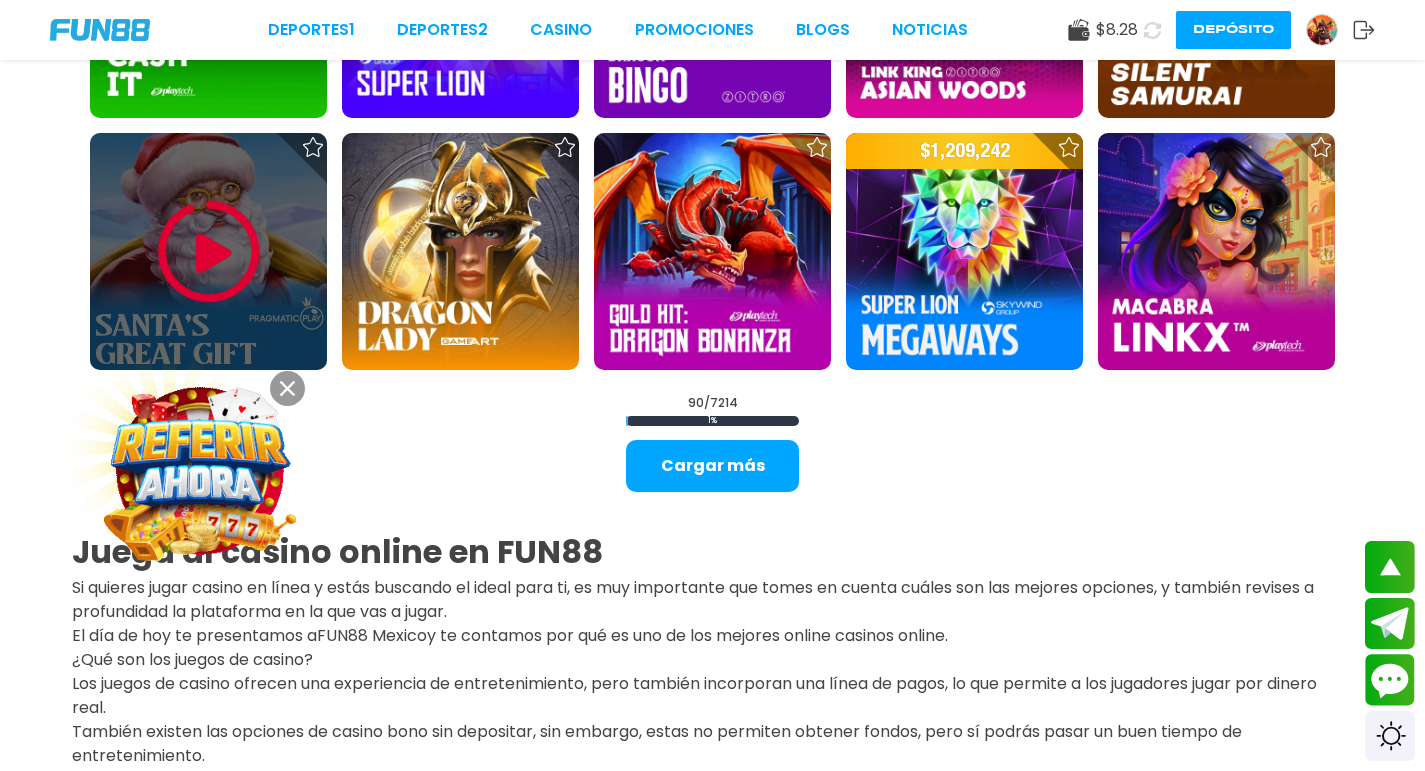 scroll, scrollTop: 4833, scrollLeft: 0, axis: vertical 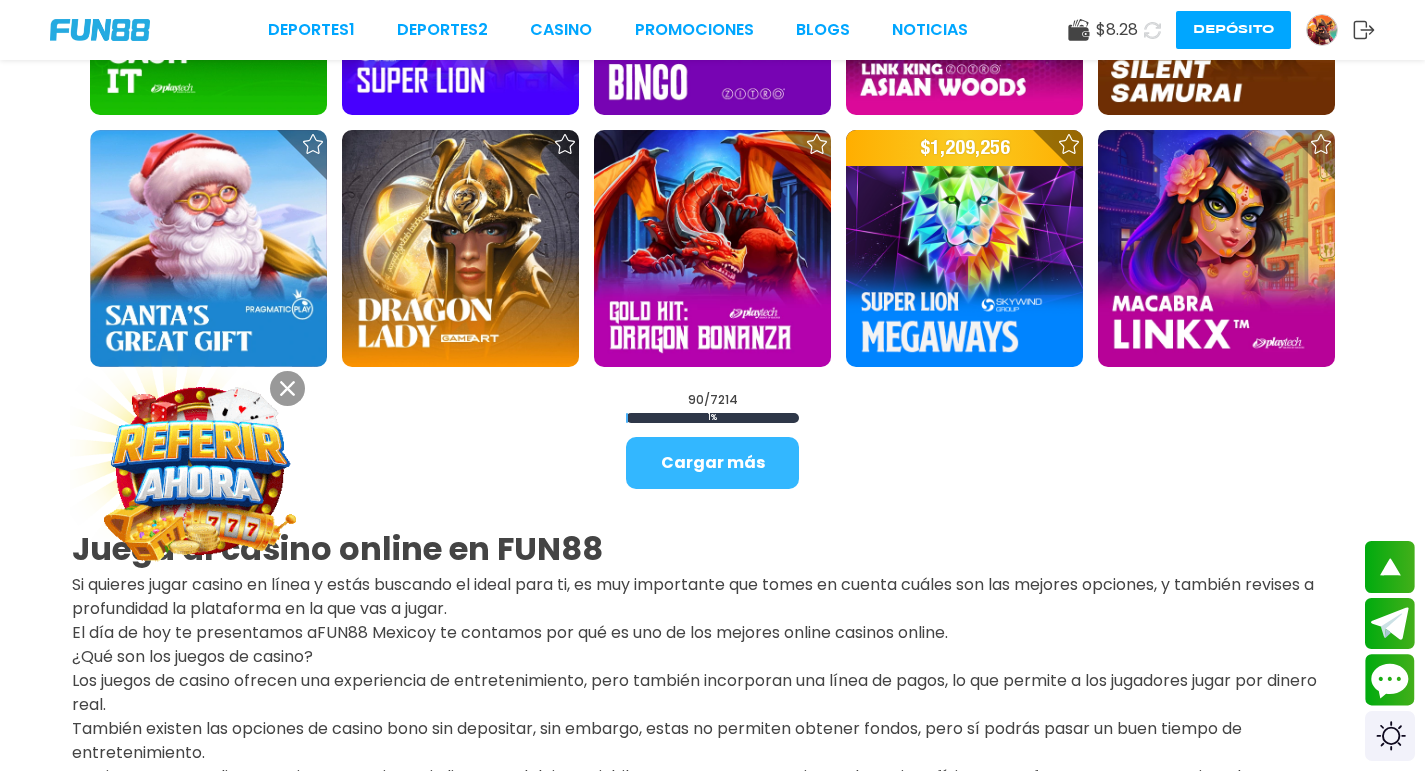 click on "Cargar más" at bounding box center [712, 463] 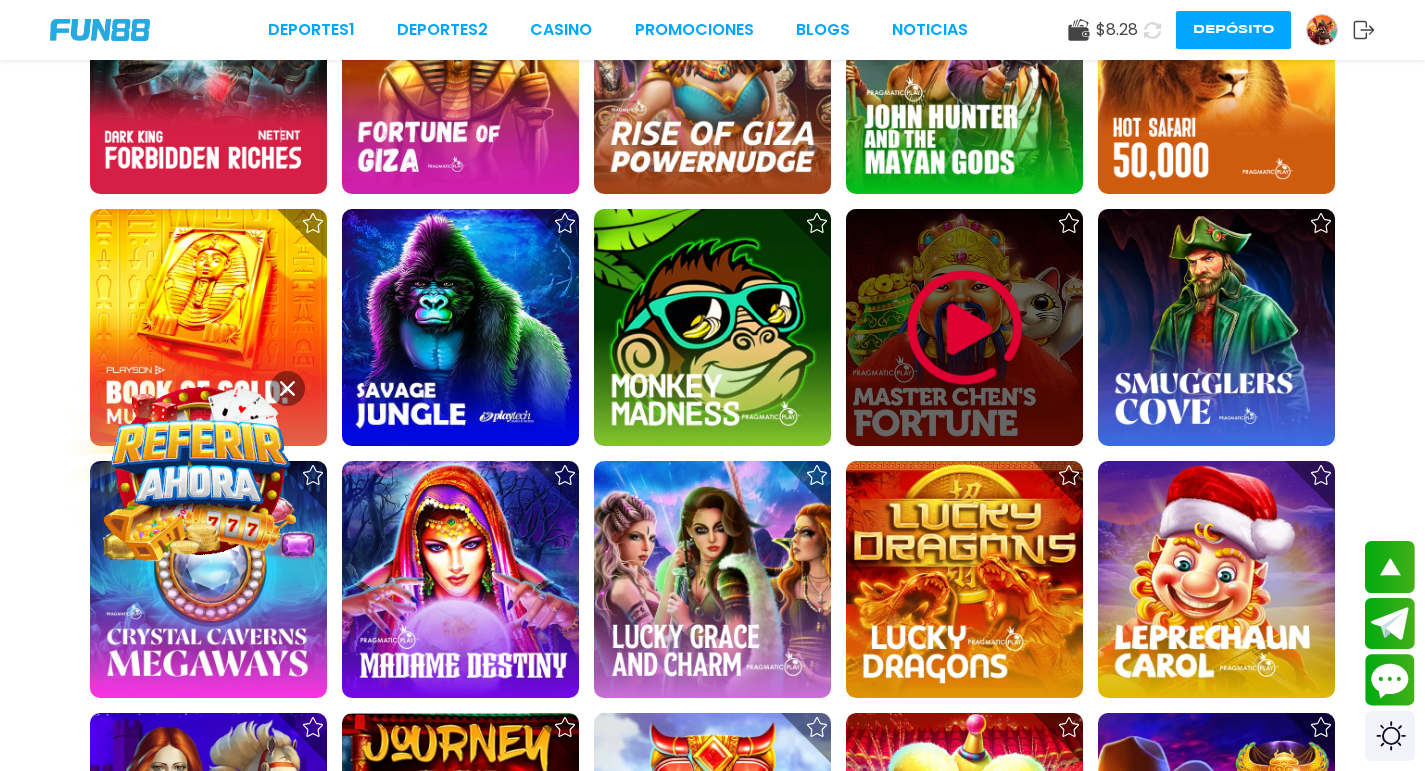 scroll, scrollTop: 6267, scrollLeft: 0, axis: vertical 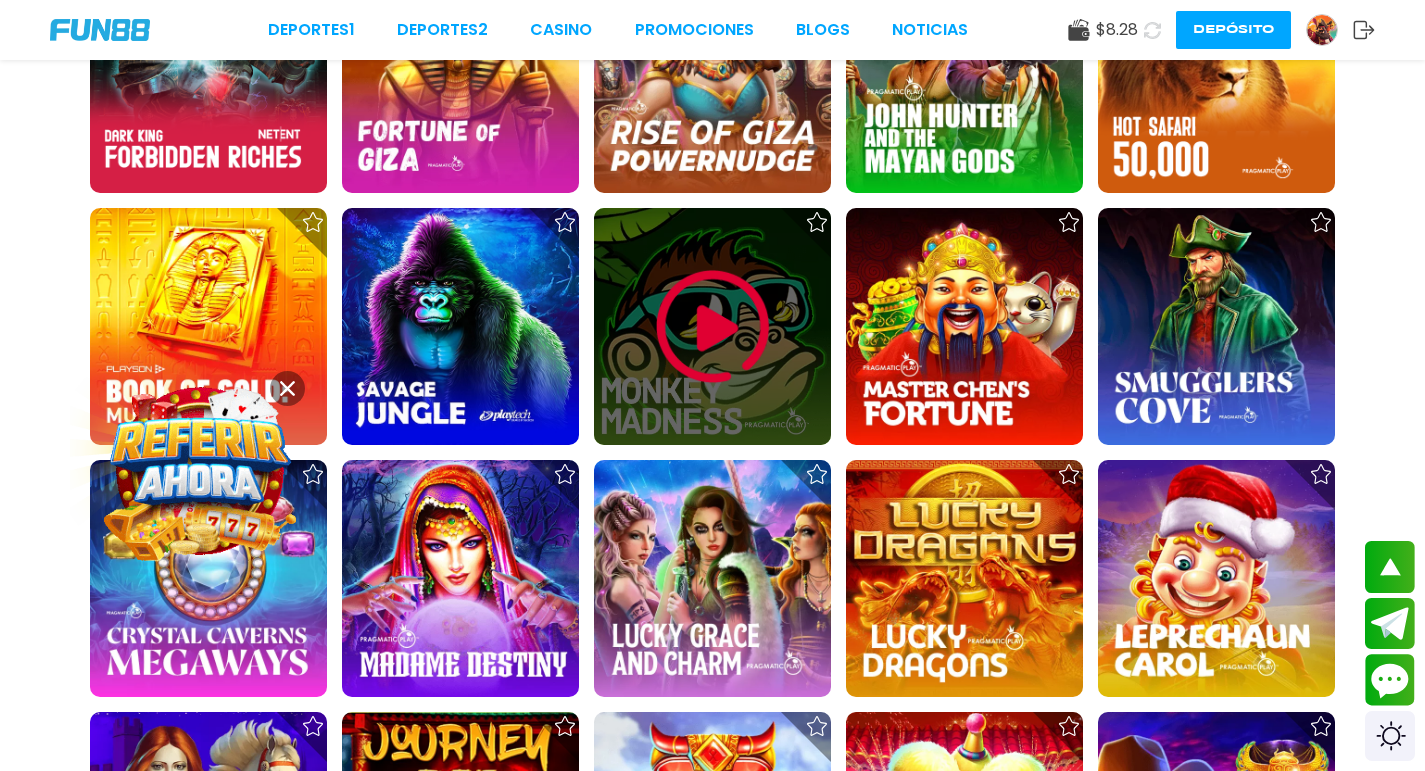 click at bounding box center (712, 326) 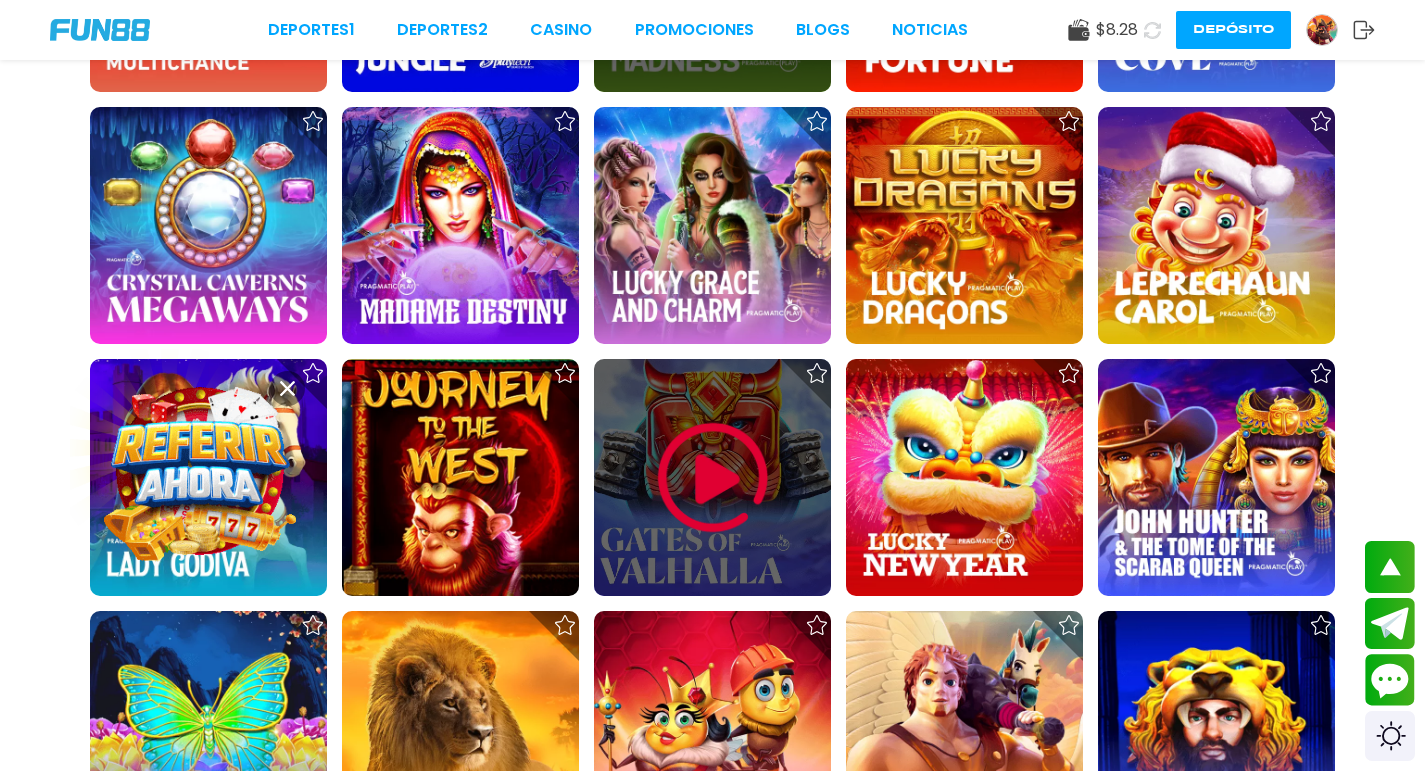 scroll, scrollTop: 6633, scrollLeft: 0, axis: vertical 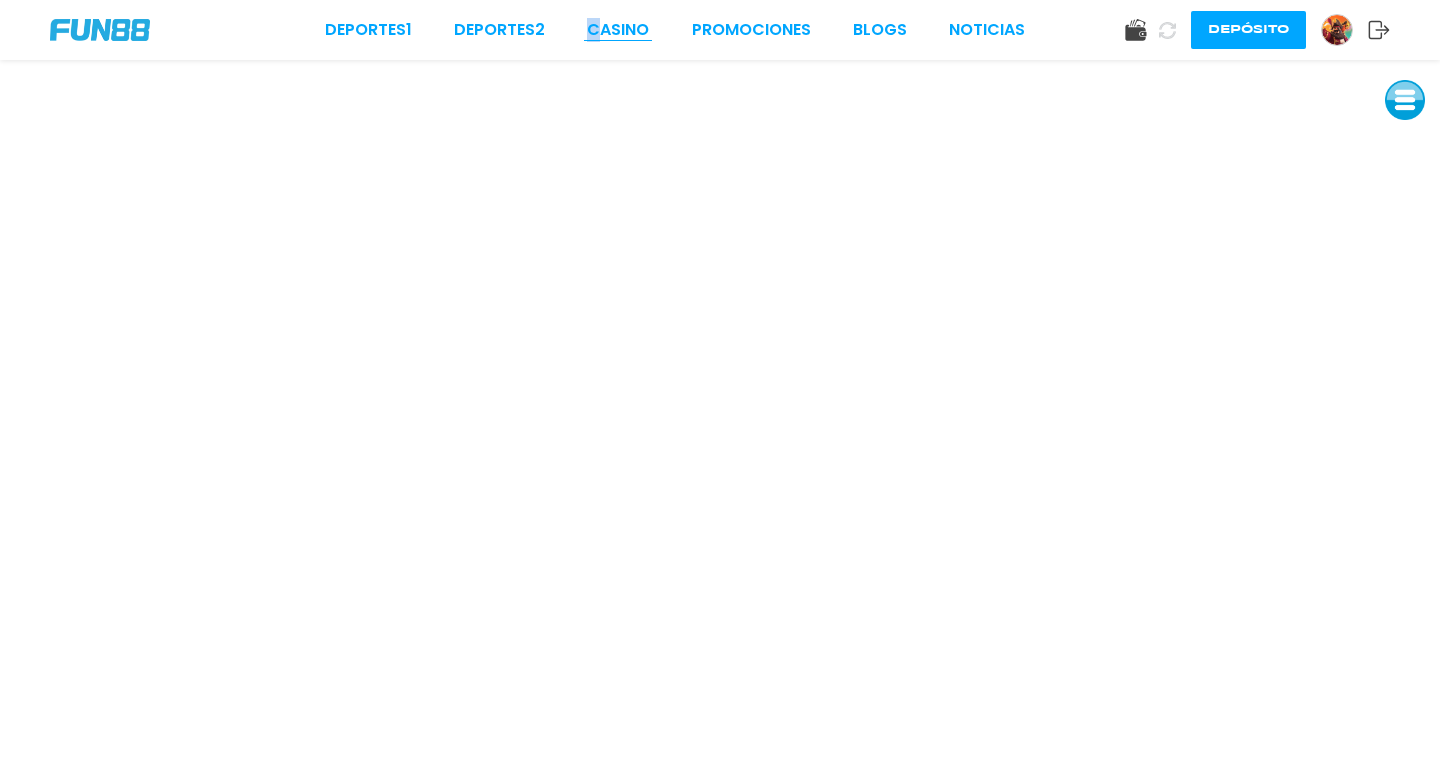 click on "Deportes  1 Deportes  2 CASINO Promociones BLOGS NOTICIAS" at bounding box center [675, 30] 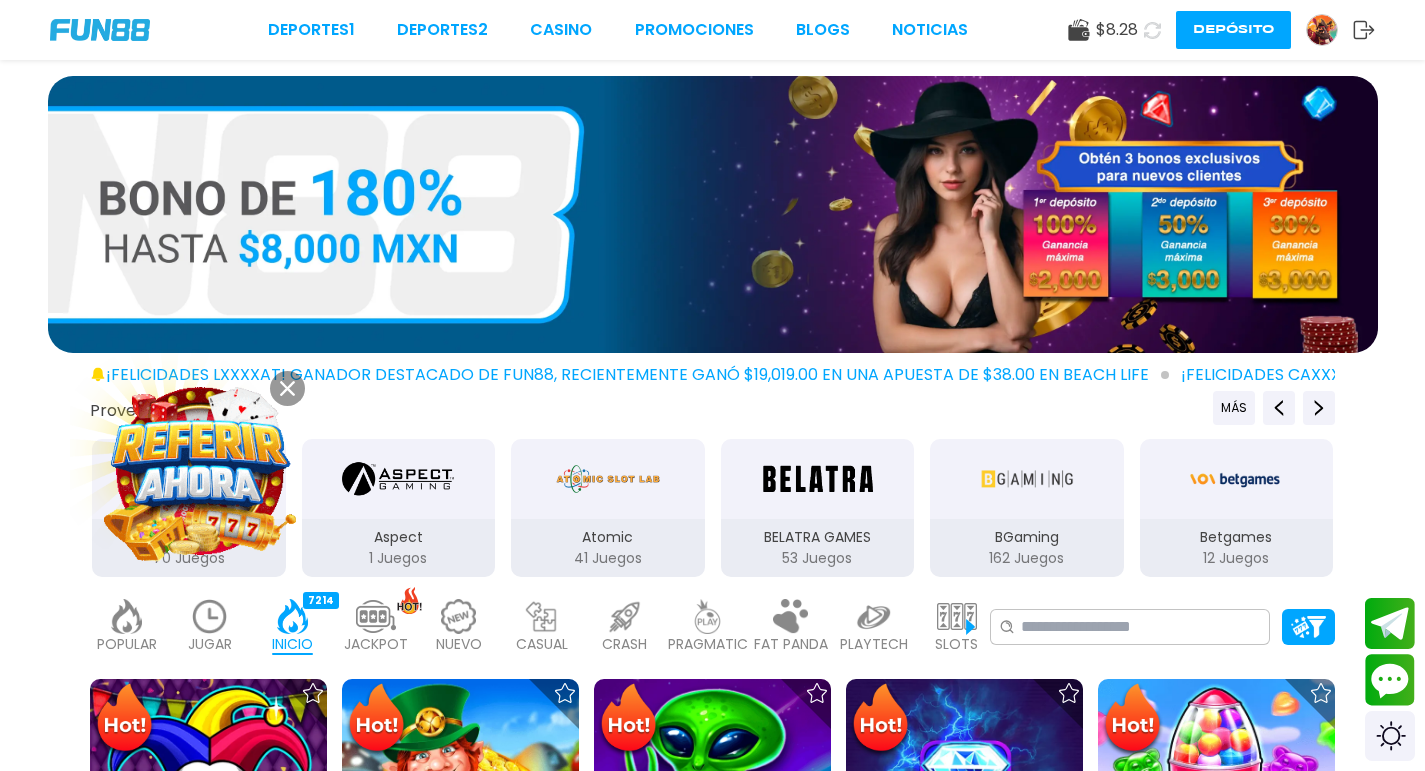 click at bounding box center [1322, 30] 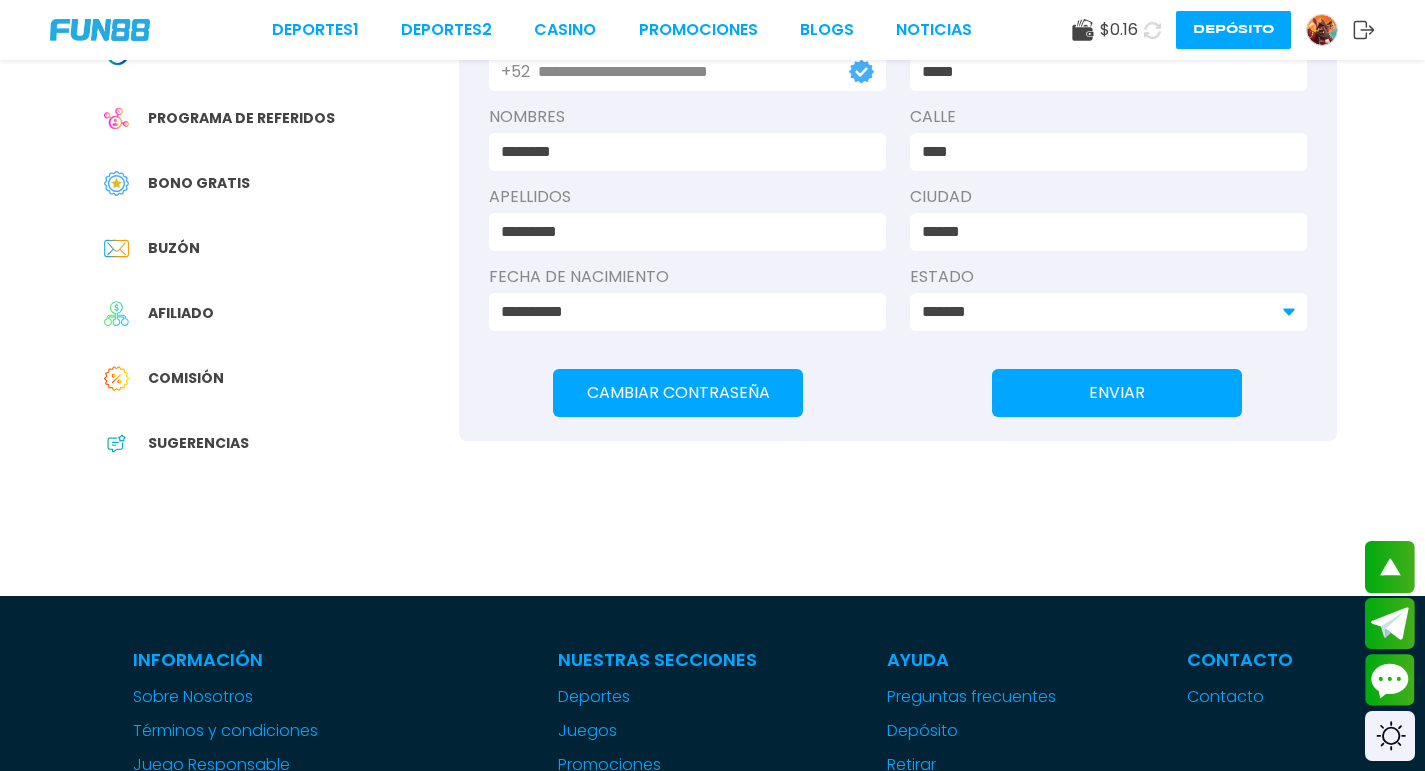 scroll, scrollTop: 400, scrollLeft: 0, axis: vertical 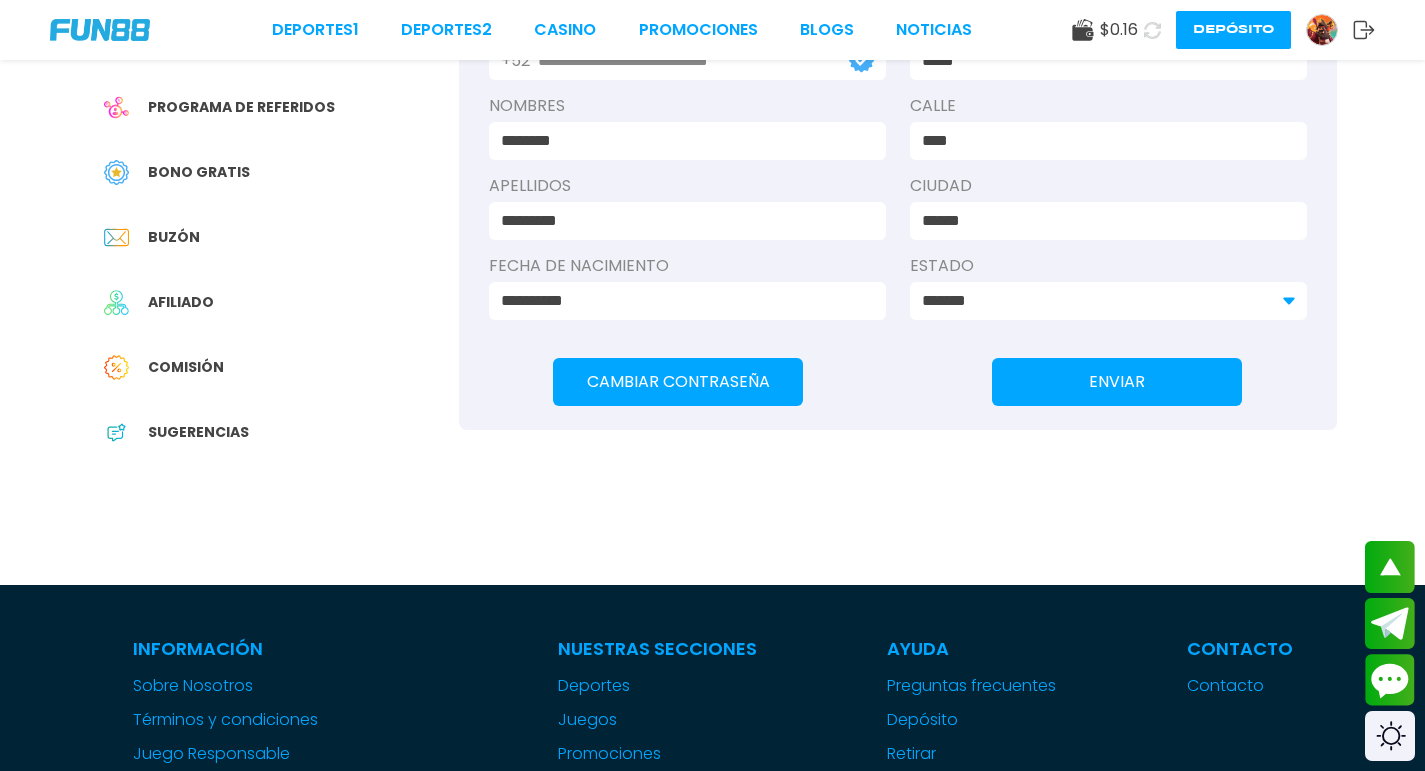click on "Verificación KYC Verificado Información personal Transacciones Transacciones financieras Historial de Bonos Programa de referidos Bono Gratis Buzón Afiliado Comisión Sugerencias" at bounding box center [274, 117] 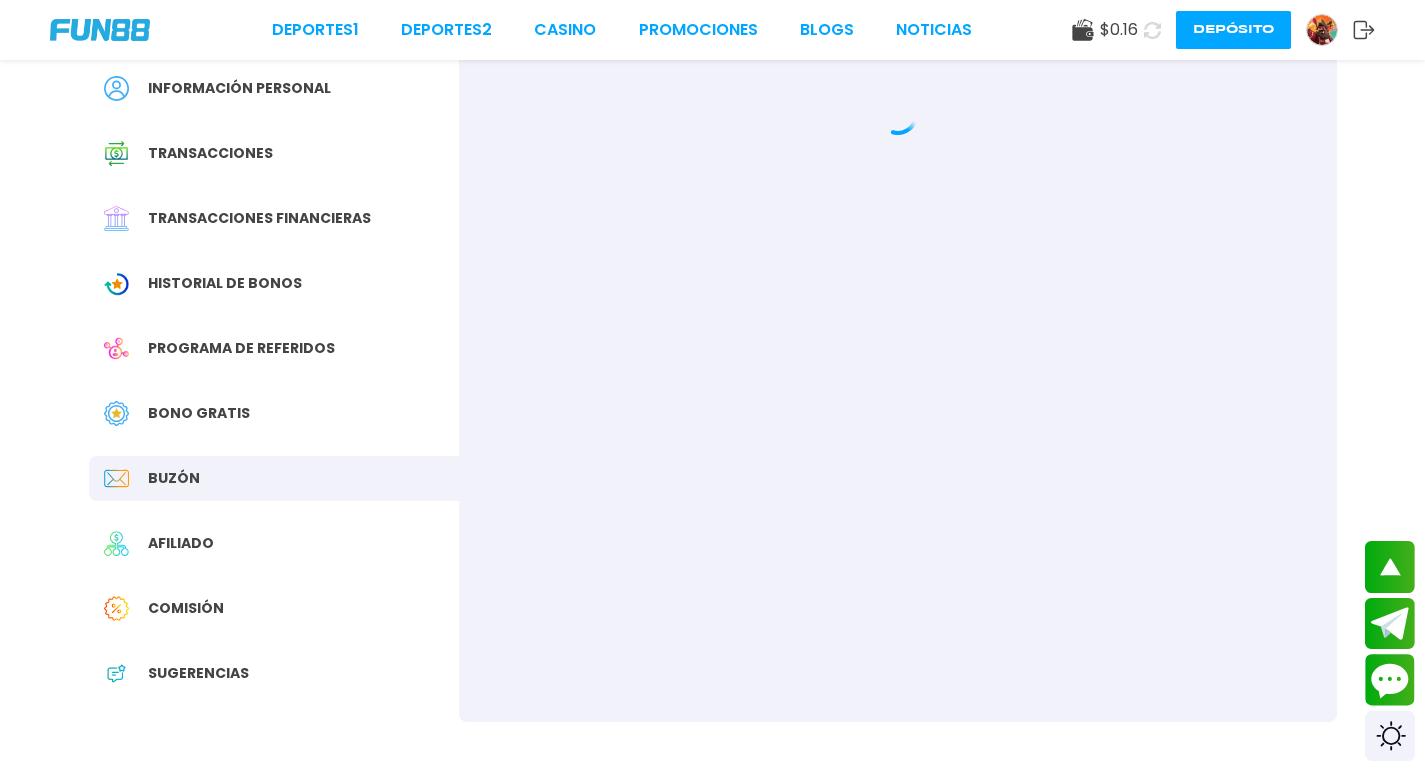 scroll, scrollTop: 0, scrollLeft: 0, axis: both 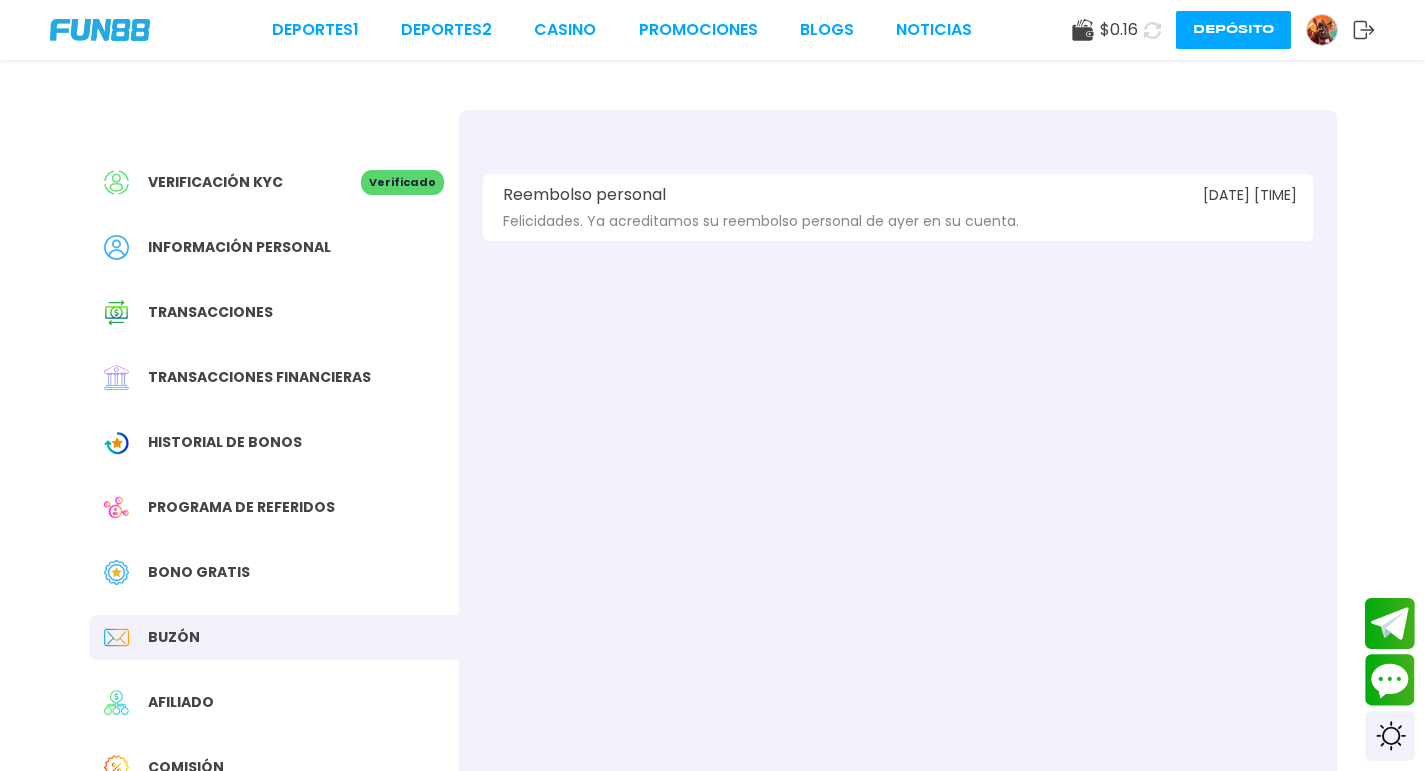 click on "Bono Gratis" at bounding box center [199, 572] 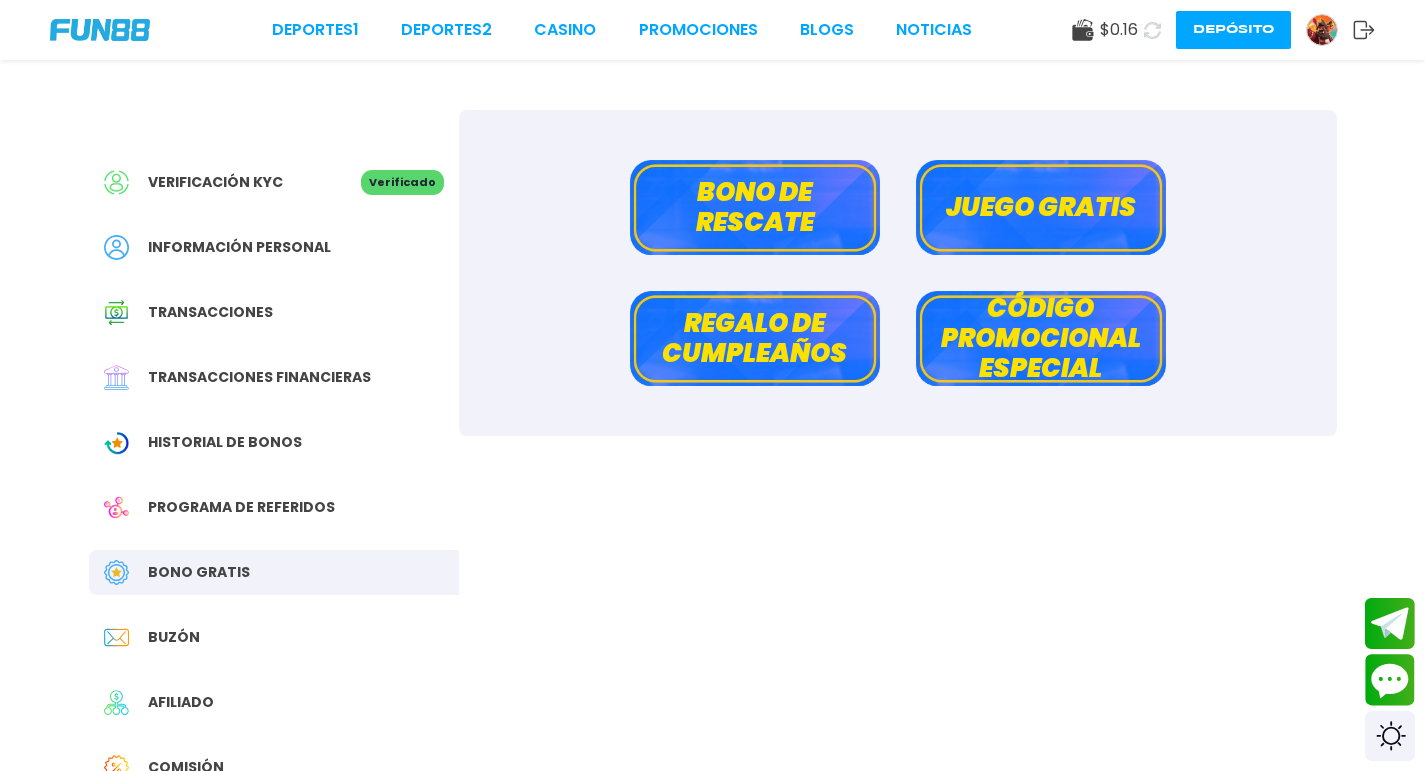 drag, startPoint x: 838, startPoint y: 352, endPoint x: 812, endPoint y: 214, distance: 140.42792 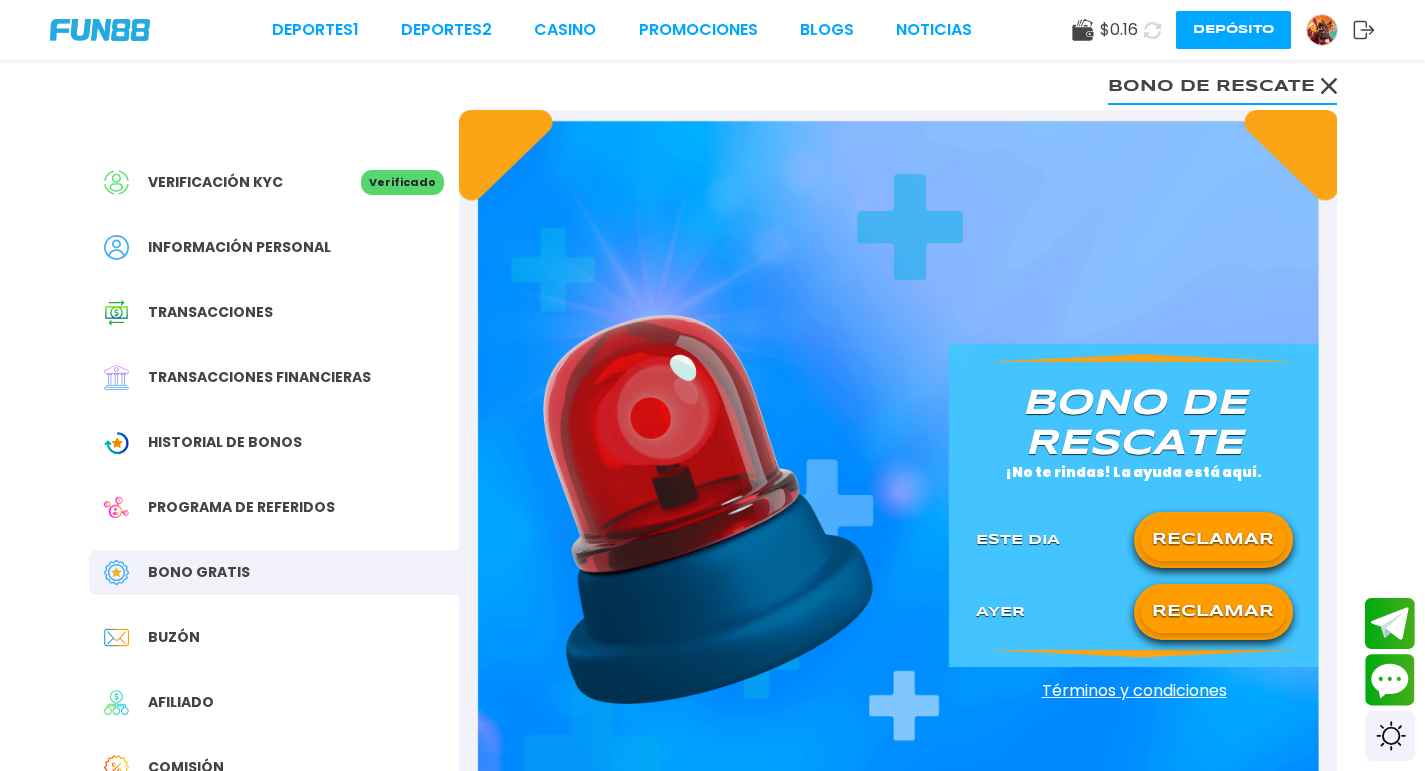 click on "RECLAMAR" at bounding box center [1213, 540] 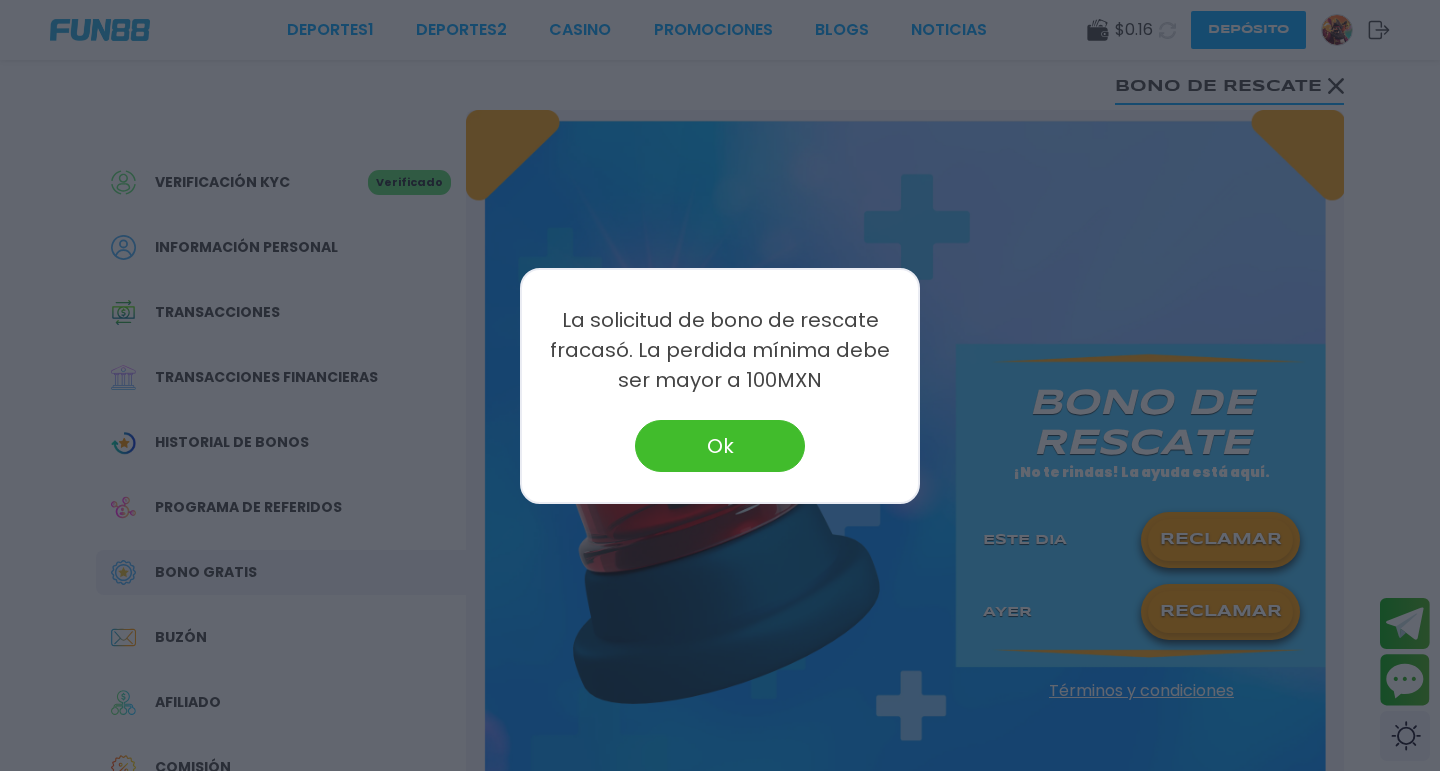 drag, startPoint x: 417, startPoint y: 85, endPoint x: 354, endPoint y: 86, distance: 63.007935 